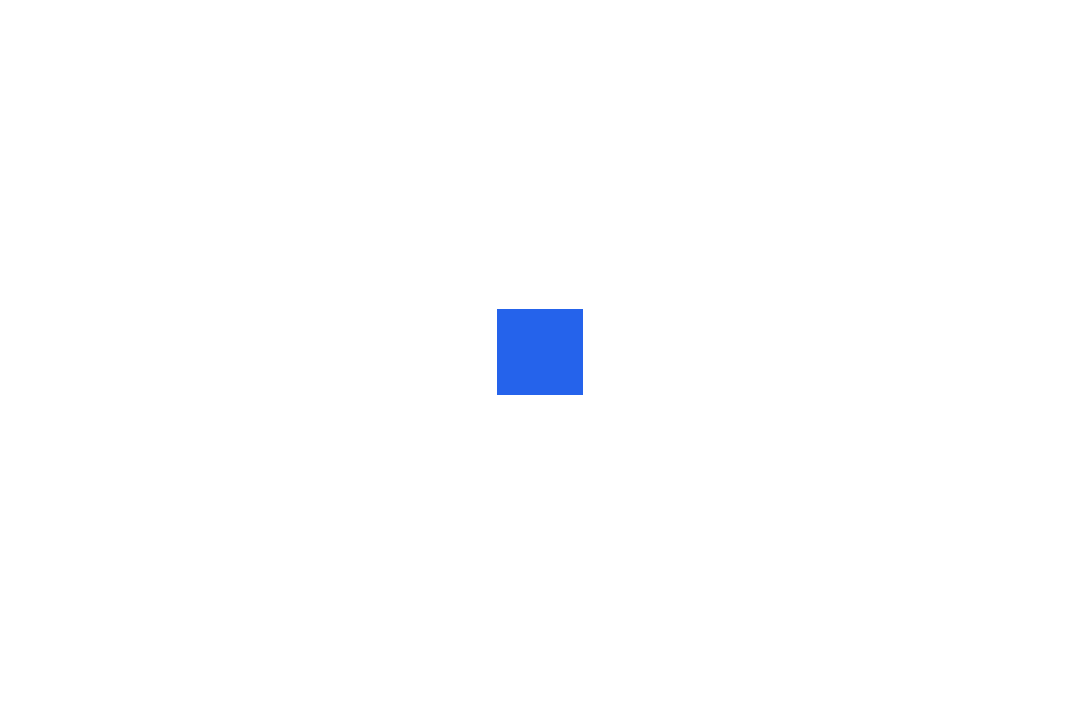 scroll, scrollTop: 0, scrollLeft: 0, axis: both 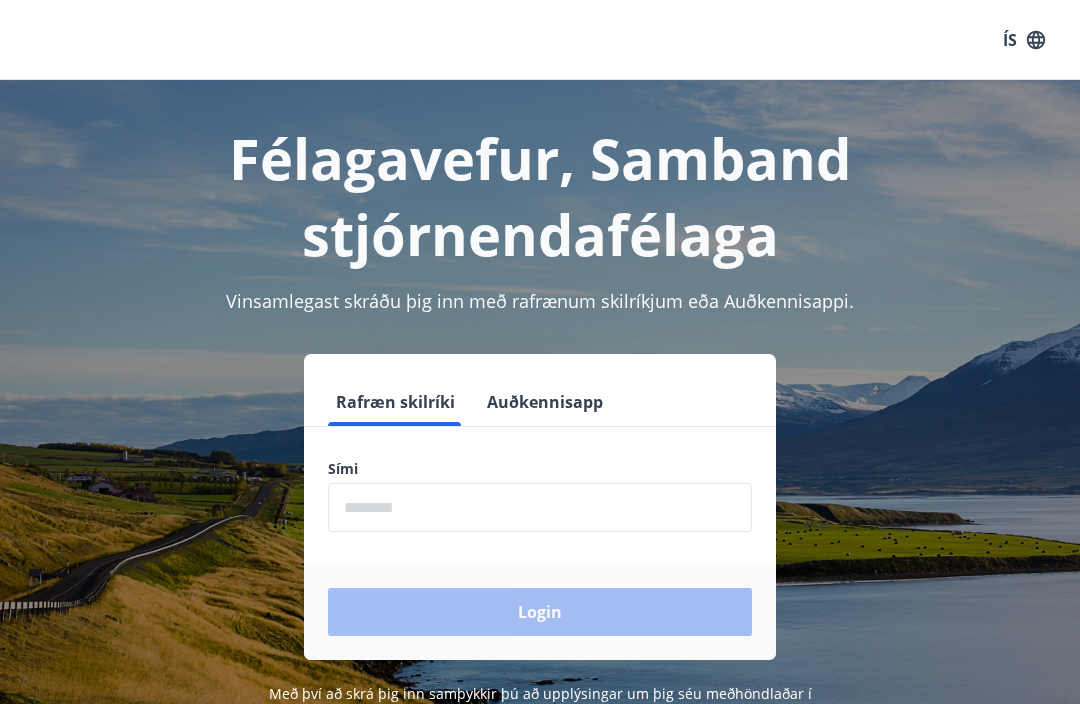 click on "Auðkennisapp" at bounding box center (545, 402) 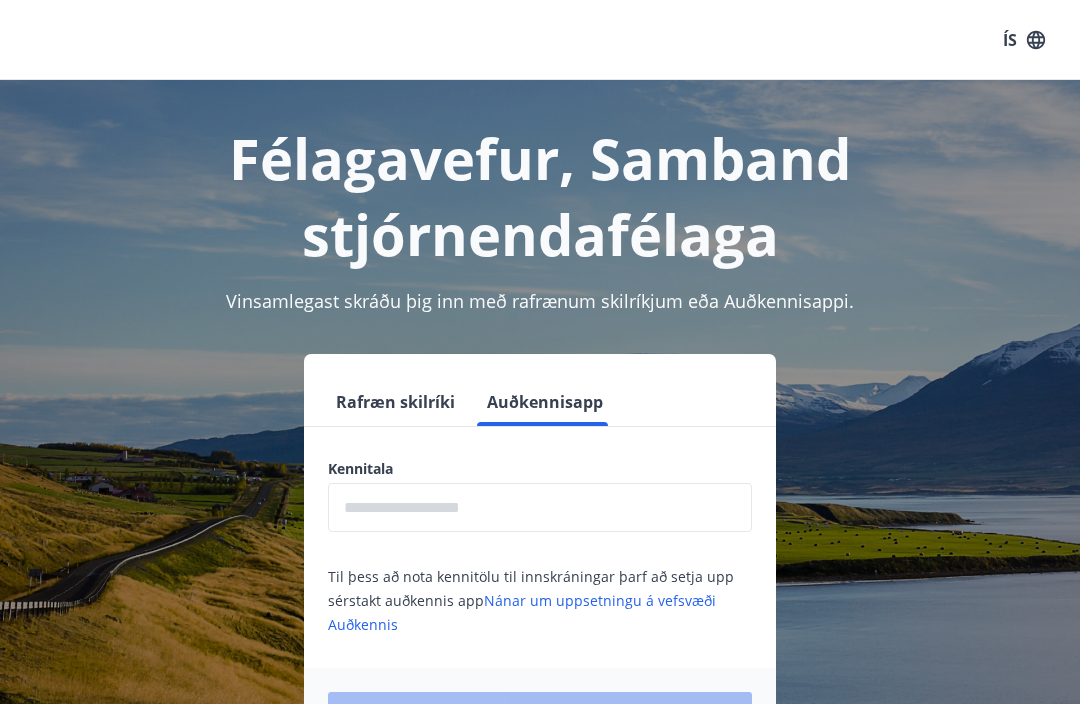 click at bounding box center [540, 507] 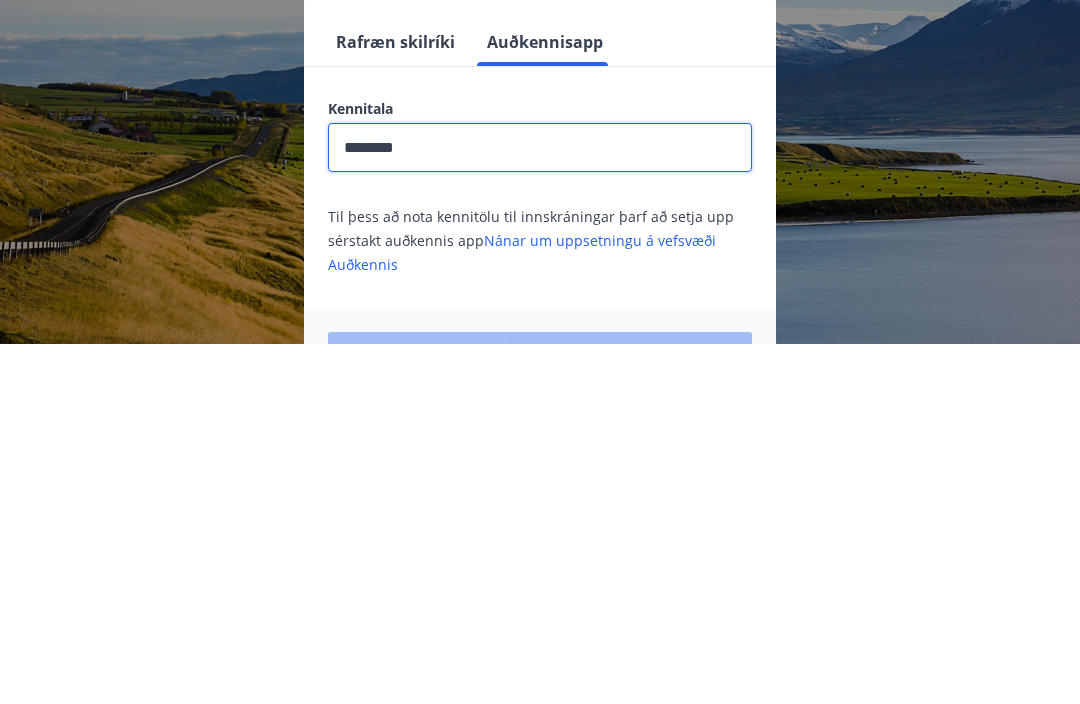 scroll, scrollTop: 314, scrollLeft: 0, axis: vertical 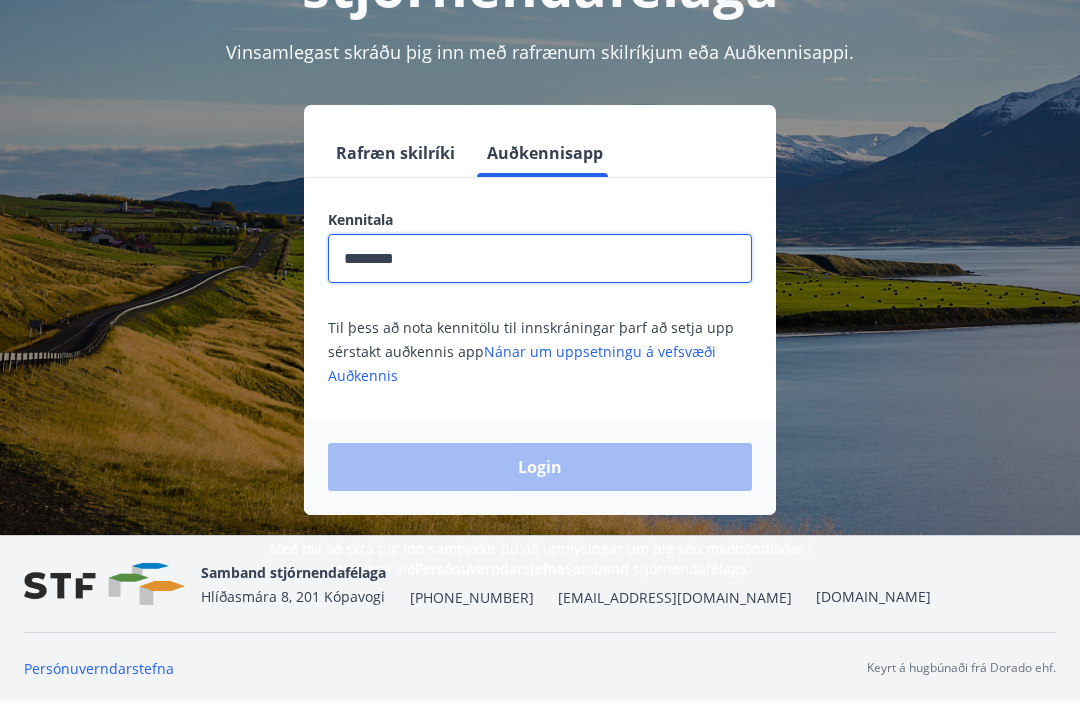 click on "********" at bounding box center (540, 259) 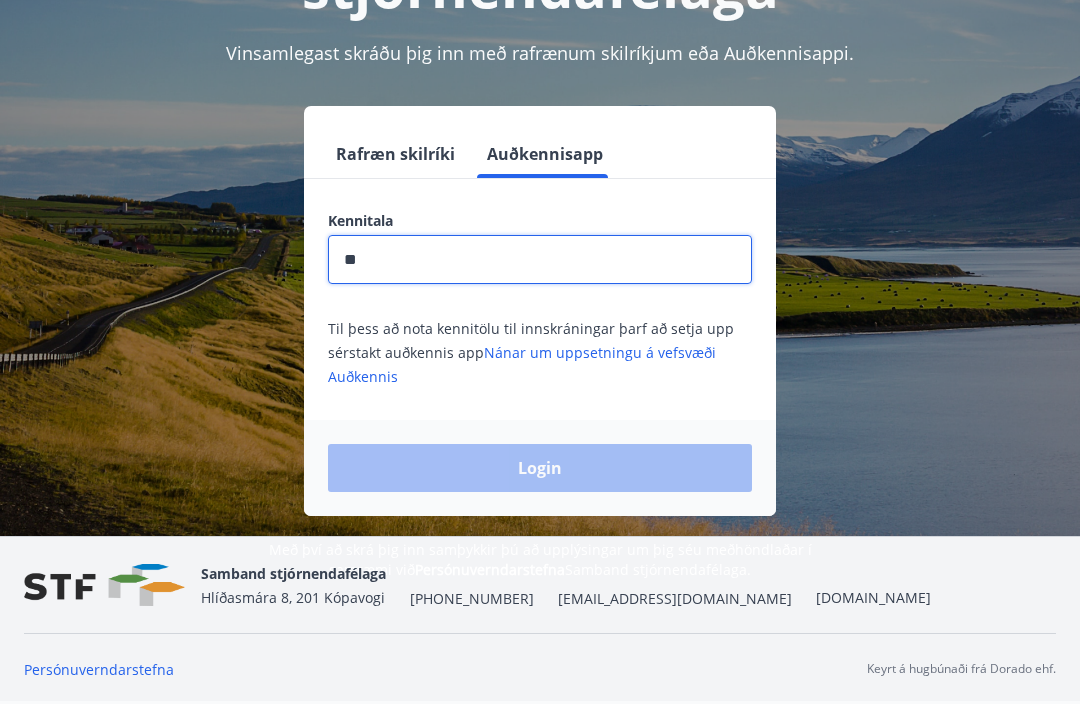 type on "*" 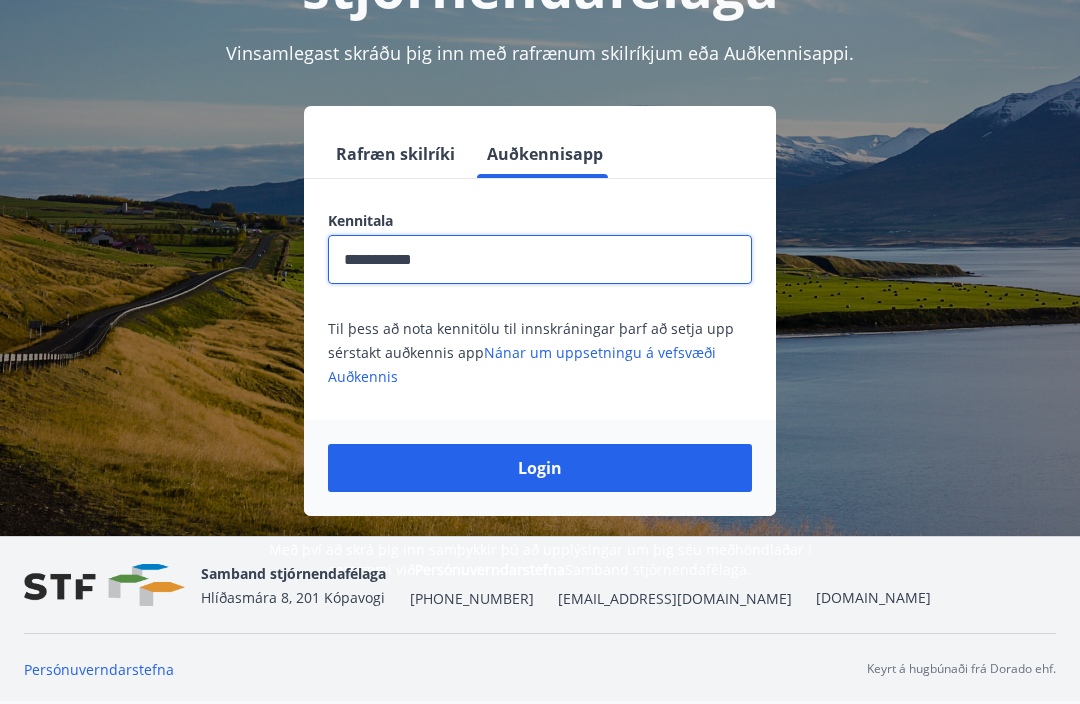 type on "**********" 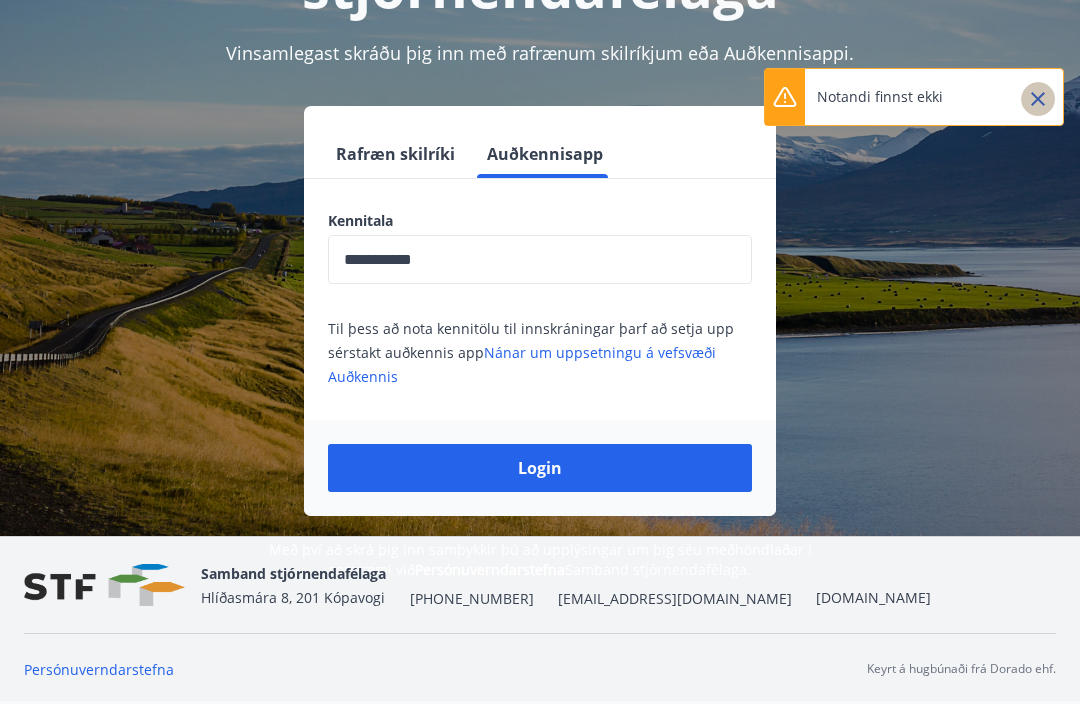 click 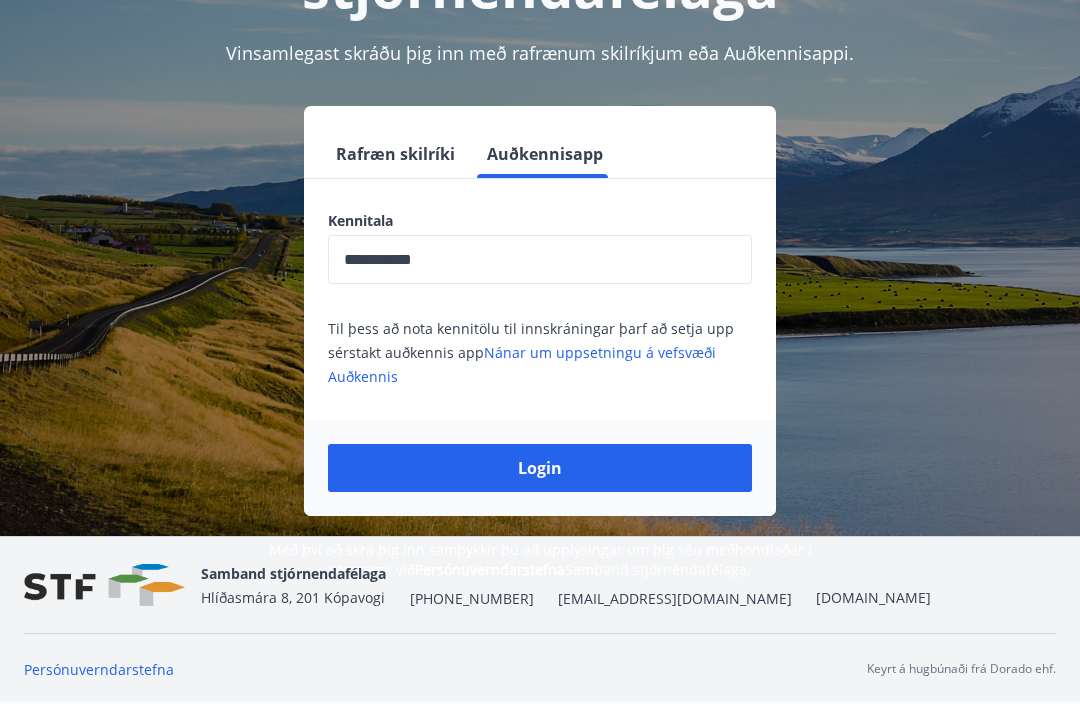 click on "Rafræn skilríki" at bounding box center [395, 154] 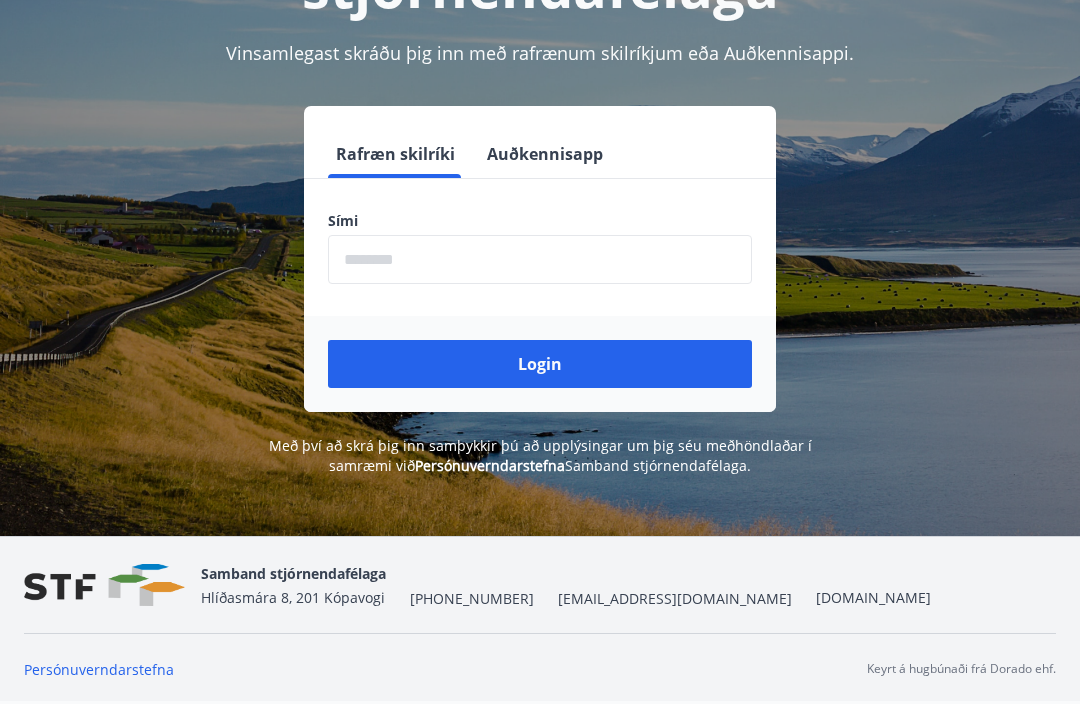 click at bounding box center [540, 259] 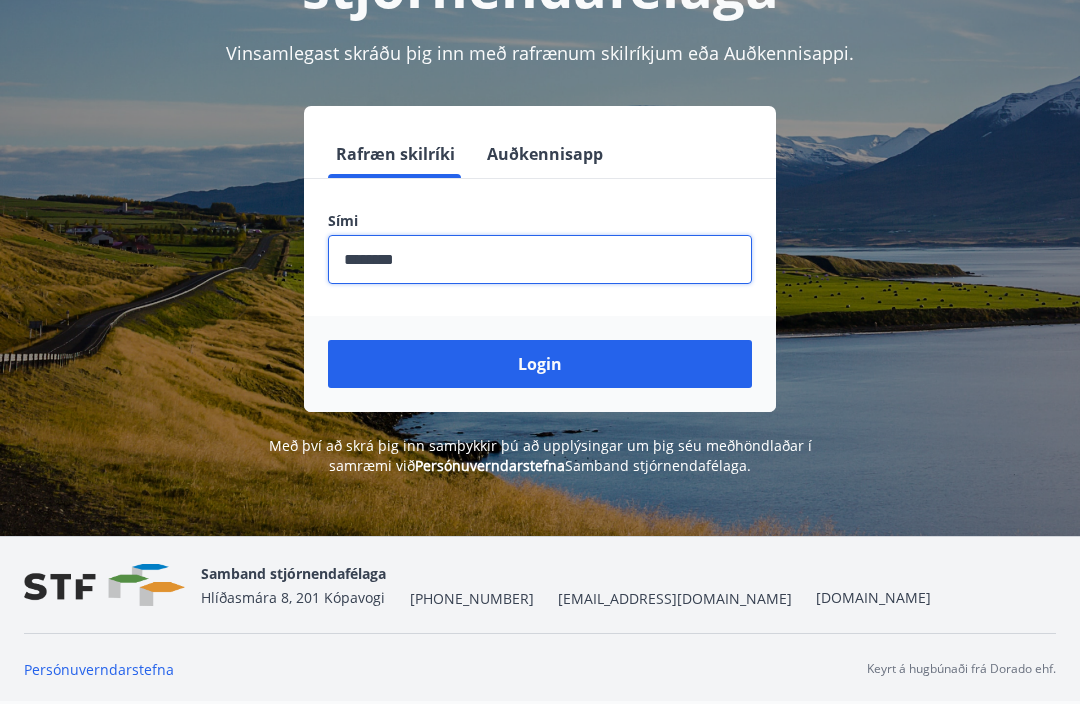 type on "********" 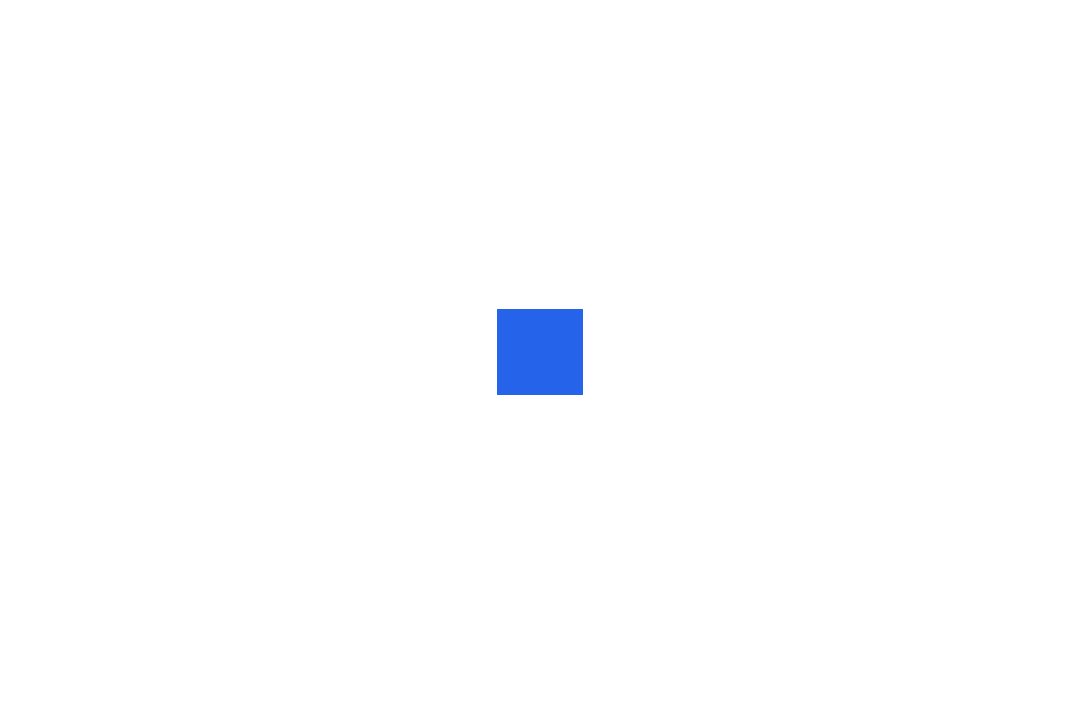 scroll, scrollTop: 0, scrollLeft: 0, axis: both 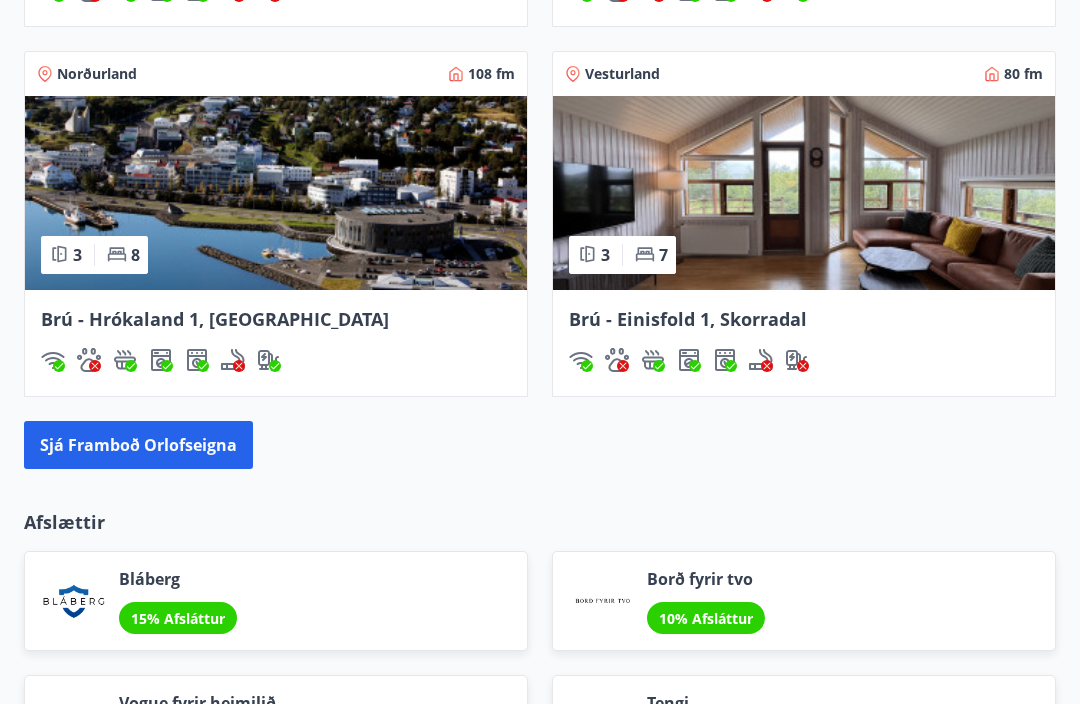click on "Sjá framboð orlofseigna" at bounding box center (138, 445) 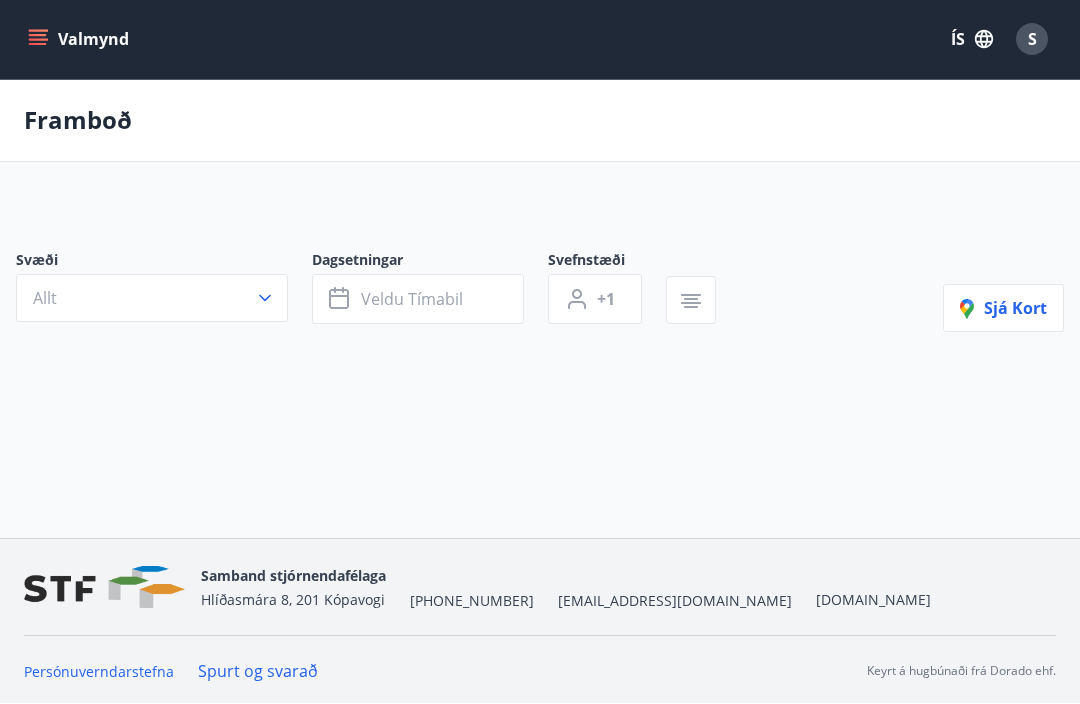 scroll, scrollTop: 1, scrollLeft: 0, axis: vertical 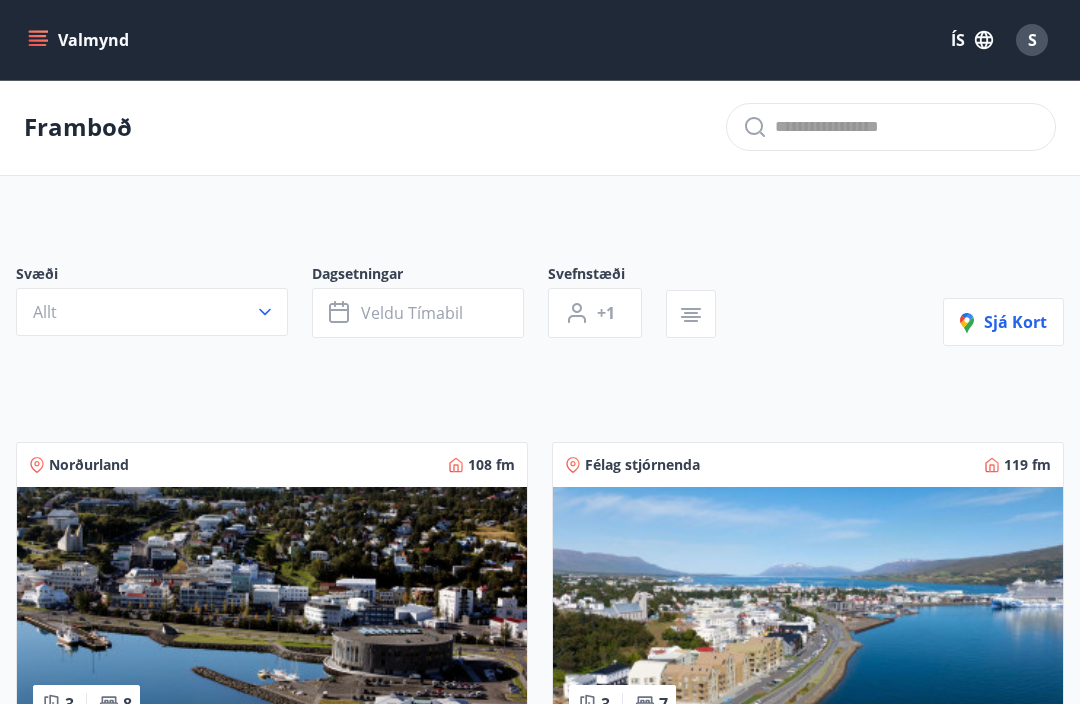 click 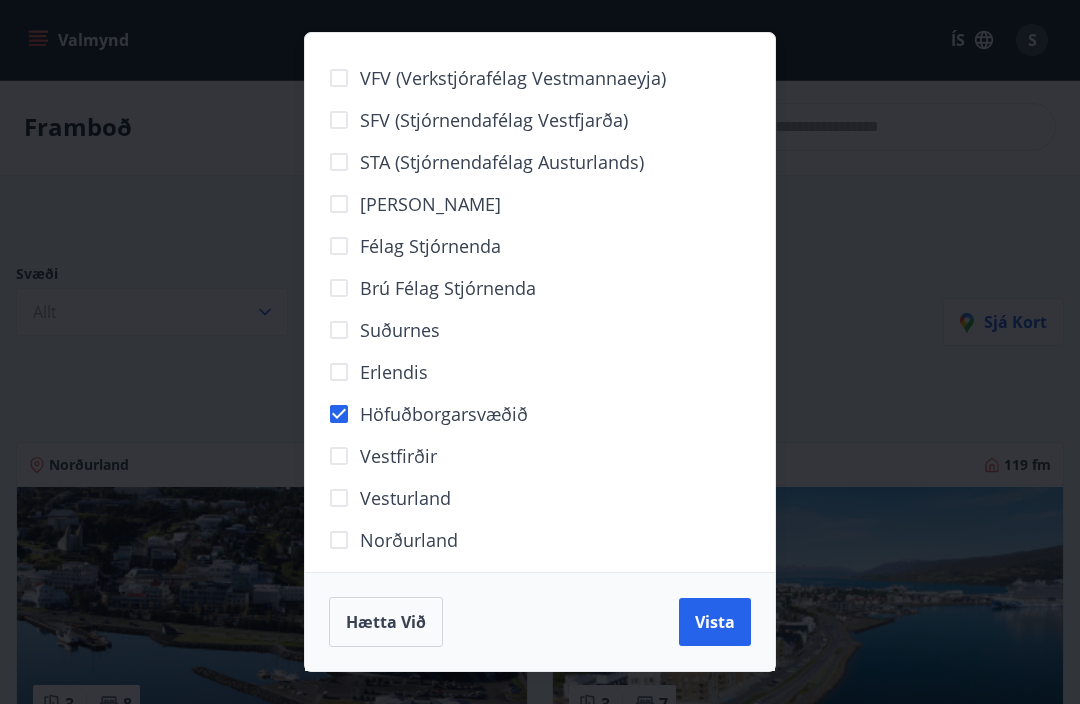 click on "Vista" at bounding box center [715, 622] 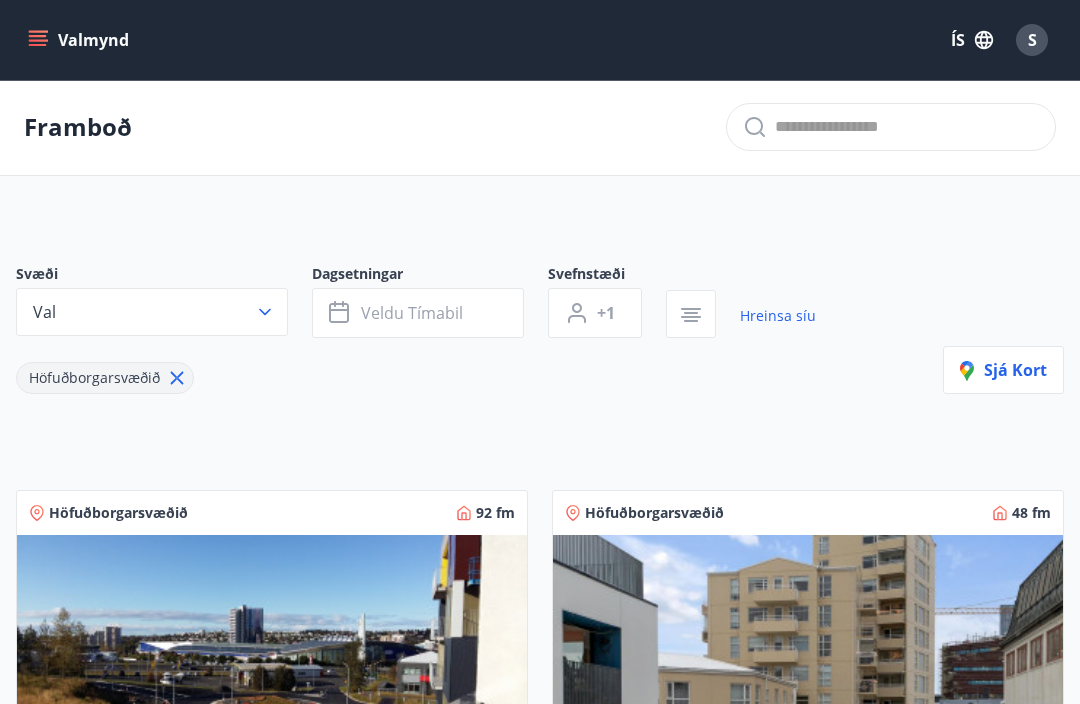 click on "Veldu tímabil" at bounding box center (412, 313) 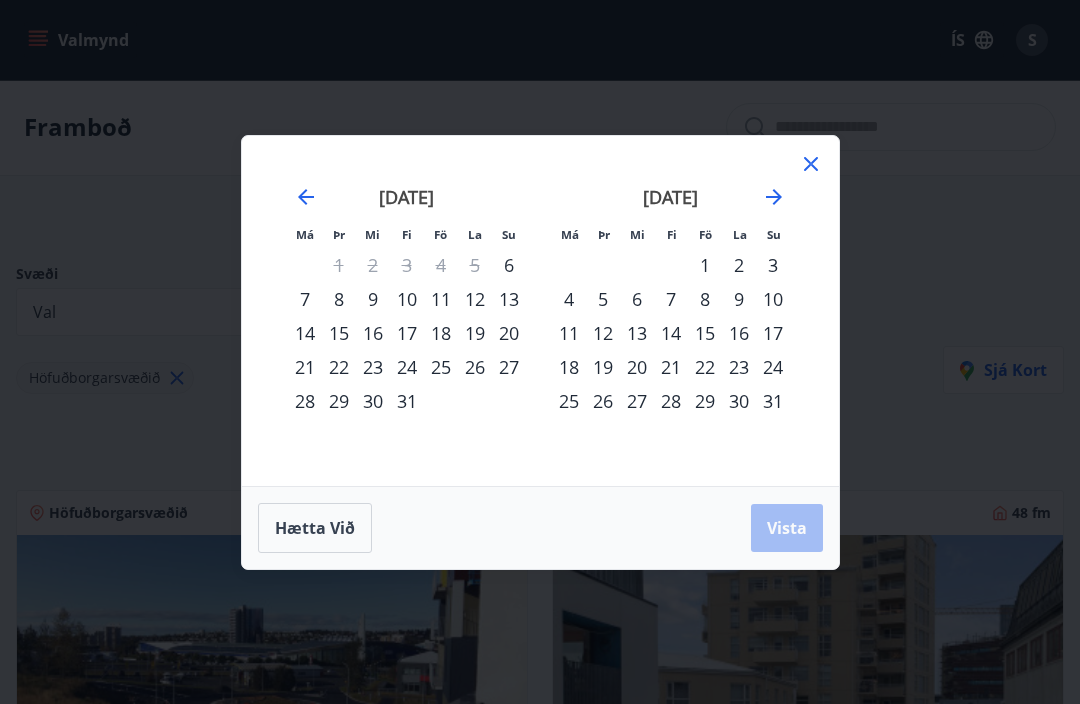 click on "8" at bounding box center [705, 299] 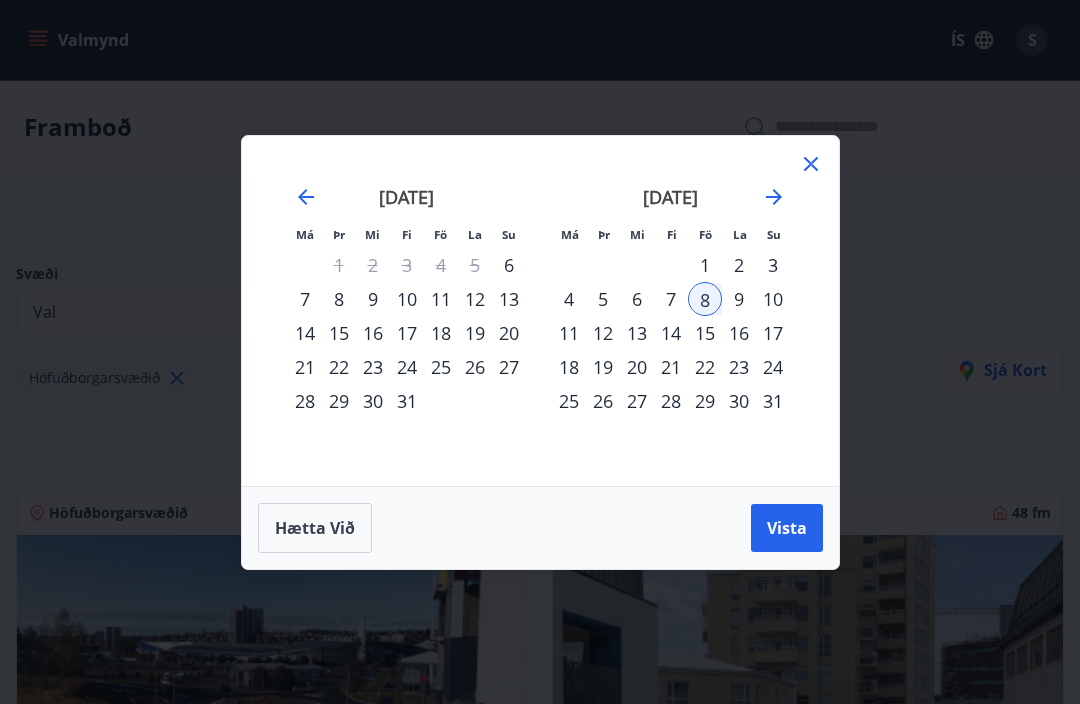 click on "20" at bounding box center [637, 367] 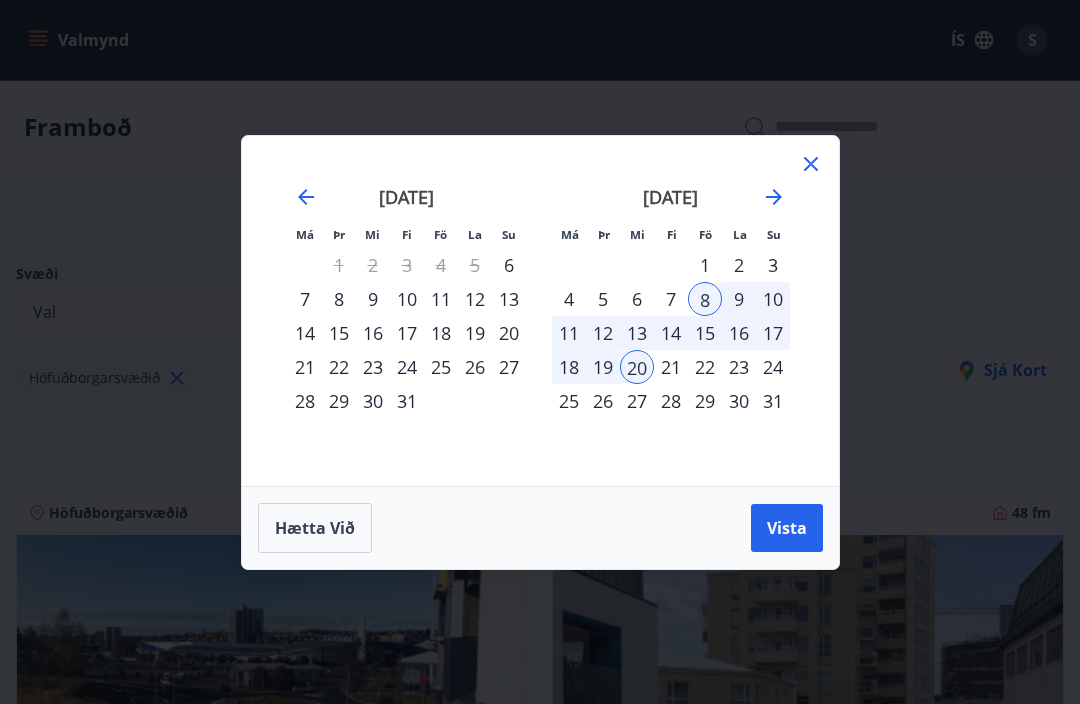 click on "20" at bounding box center (637, 367) 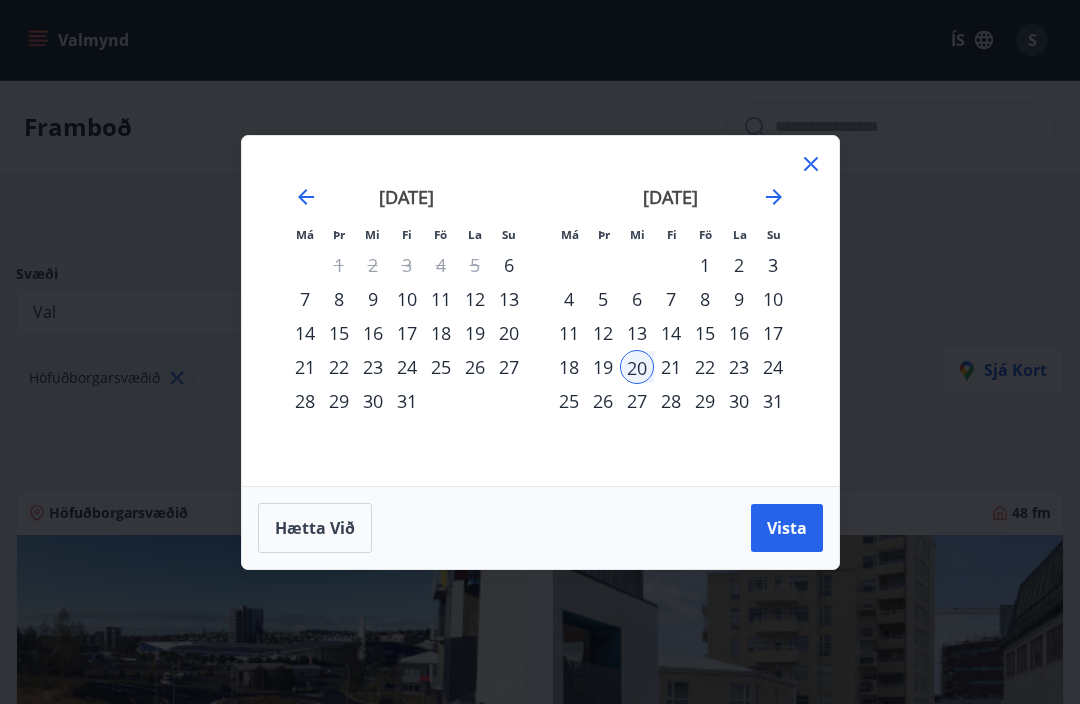 click on "8" at bounding box center (705, 299) 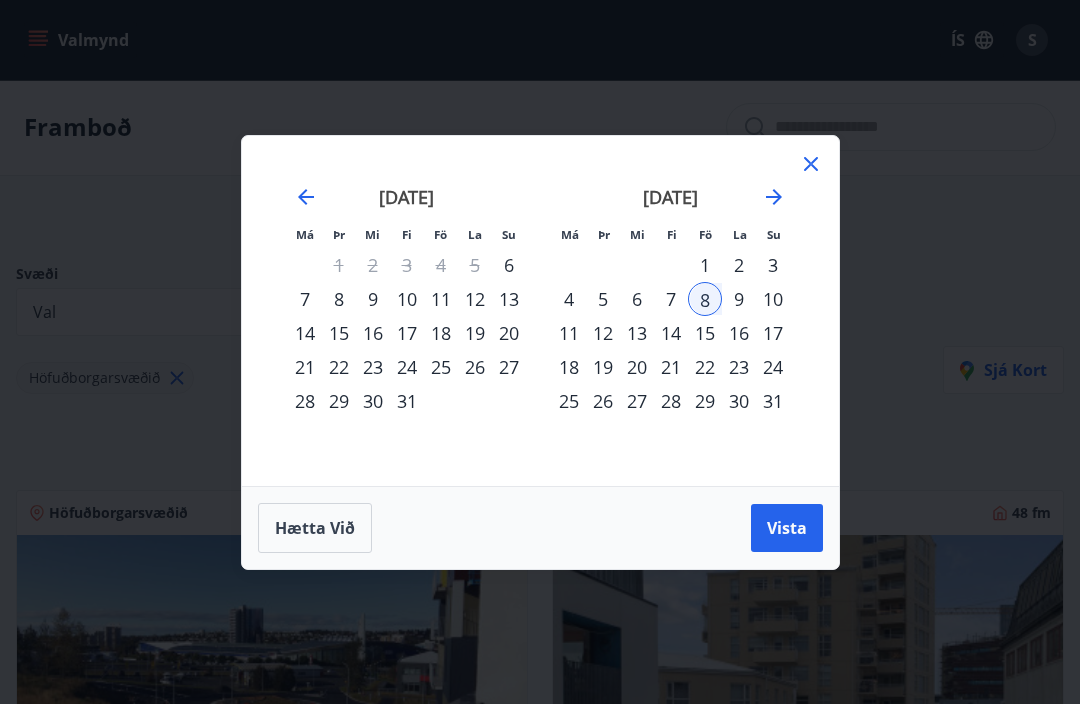 click on "13" at bounding box center (637, 333) 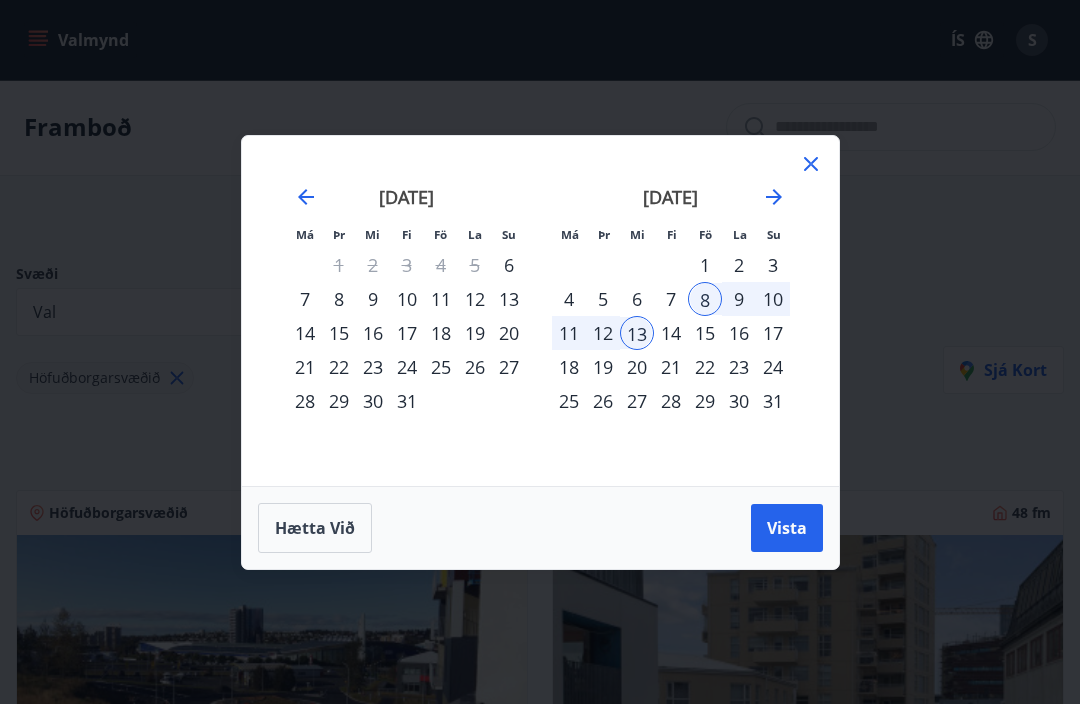 click on "Vista" at bounding box center (787, 528) 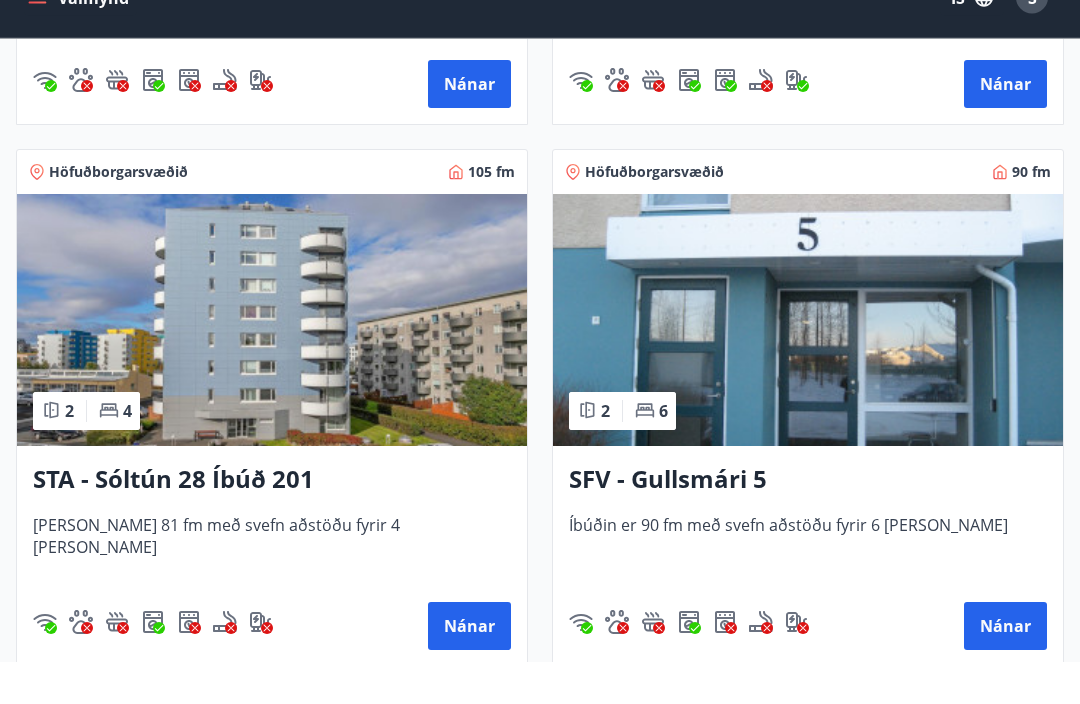 scroll, scrollTop: 897, scrollLeft: 0, axis: vertical 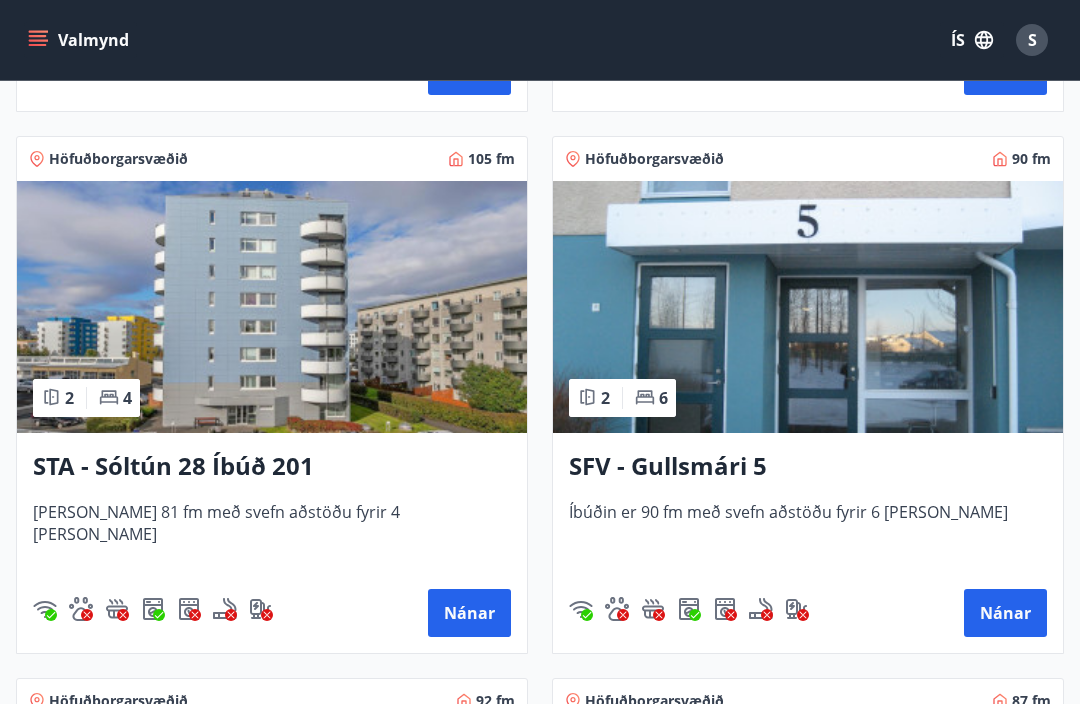 click on "Nánar" at bounding box center (469, 613) 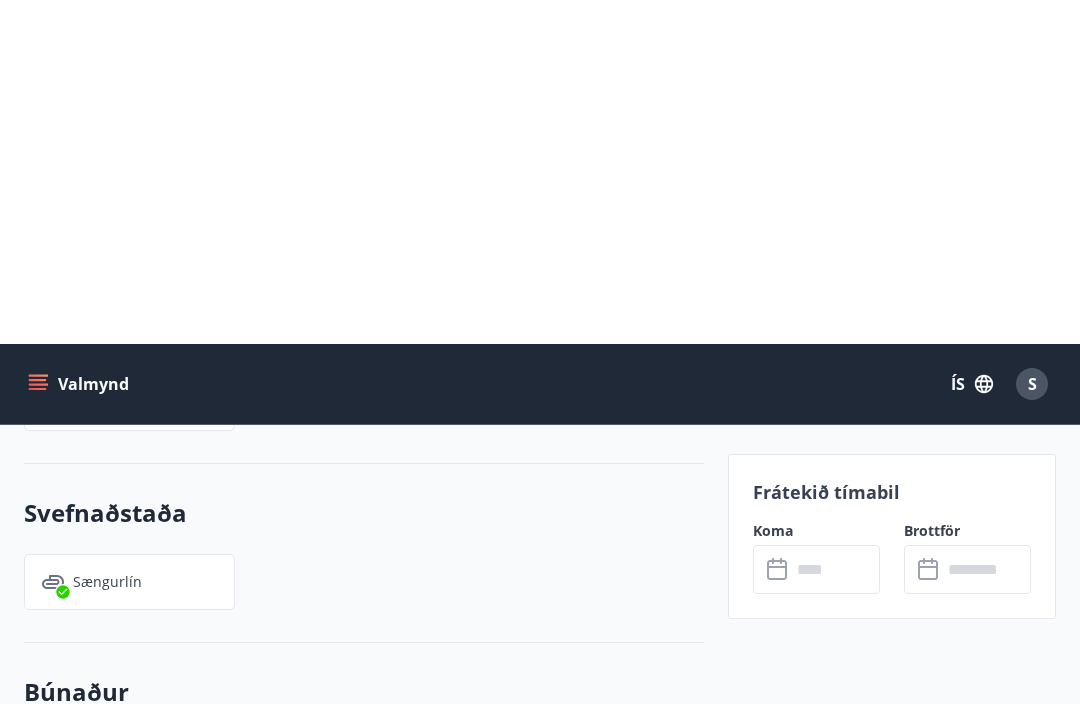 scroll, scrollTop: 759, scrollLeft: 0, axis: vertical 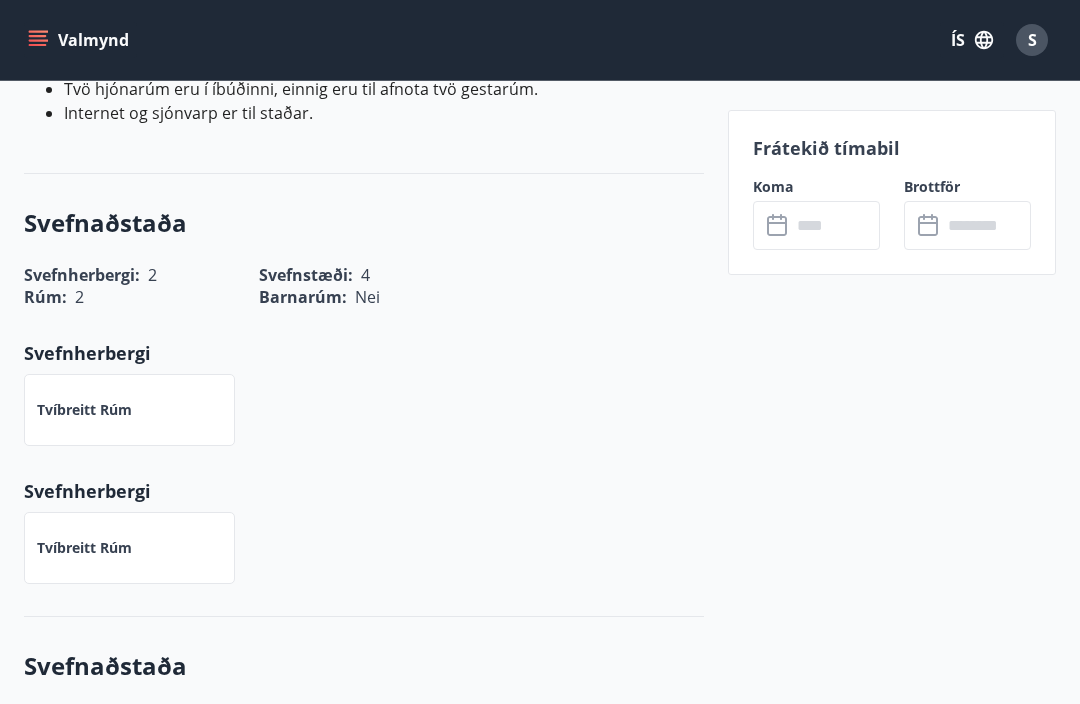 click at bounding box center (835, 225) 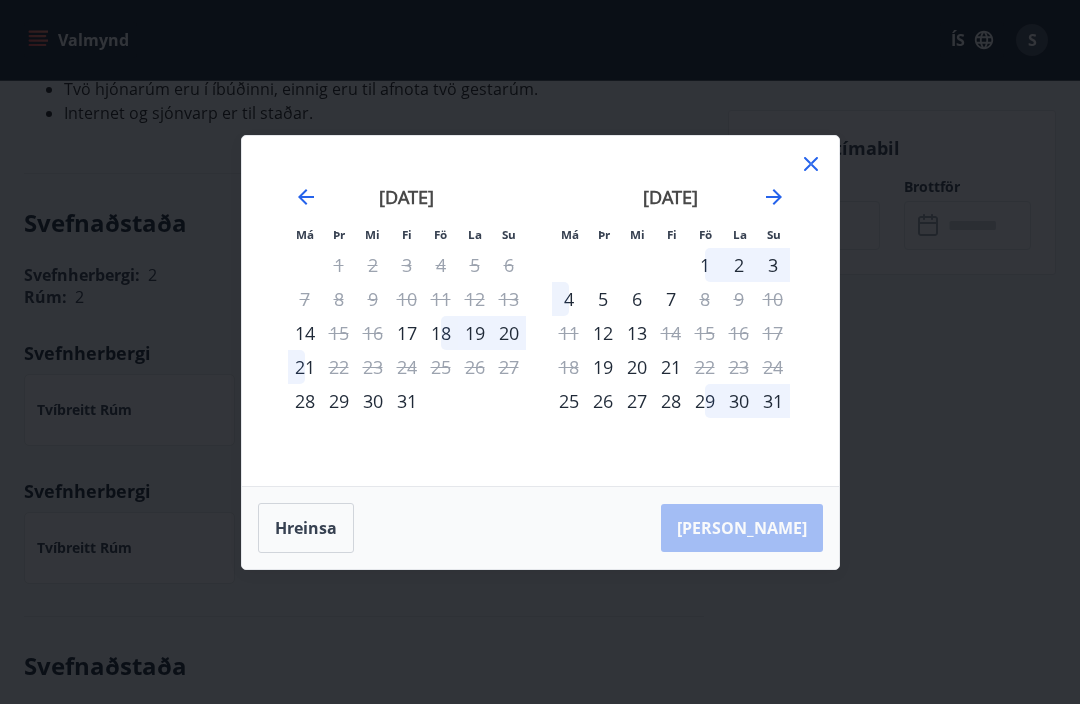 click 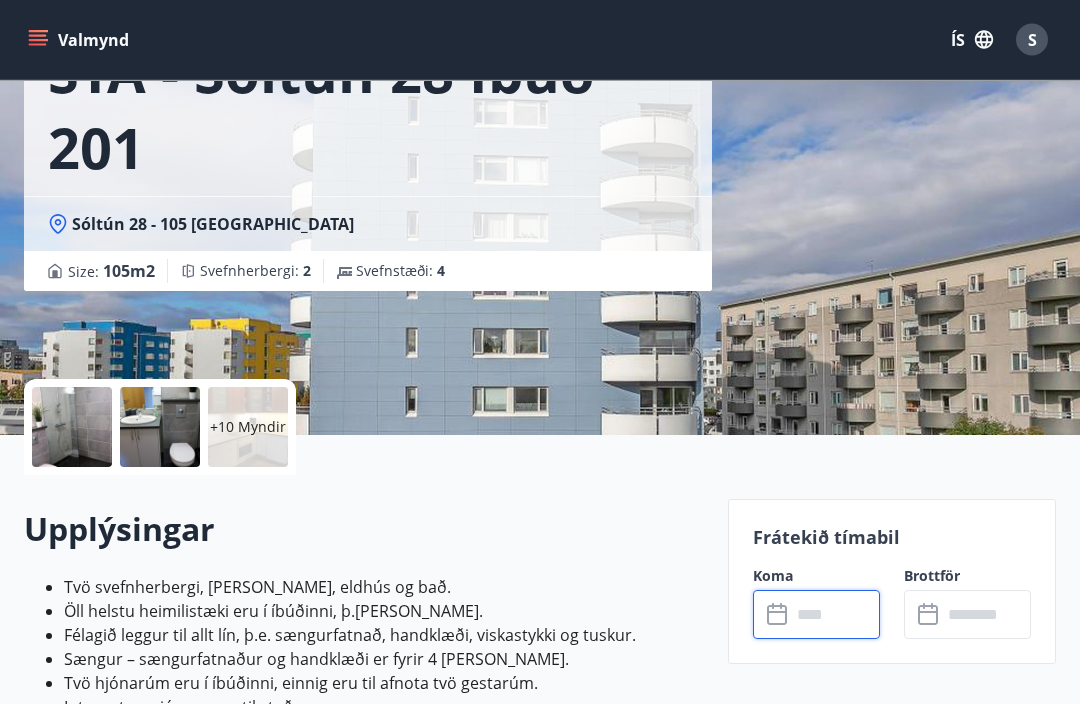 scroll, scrollTop: 0, scrollLeft: 0, axis: both 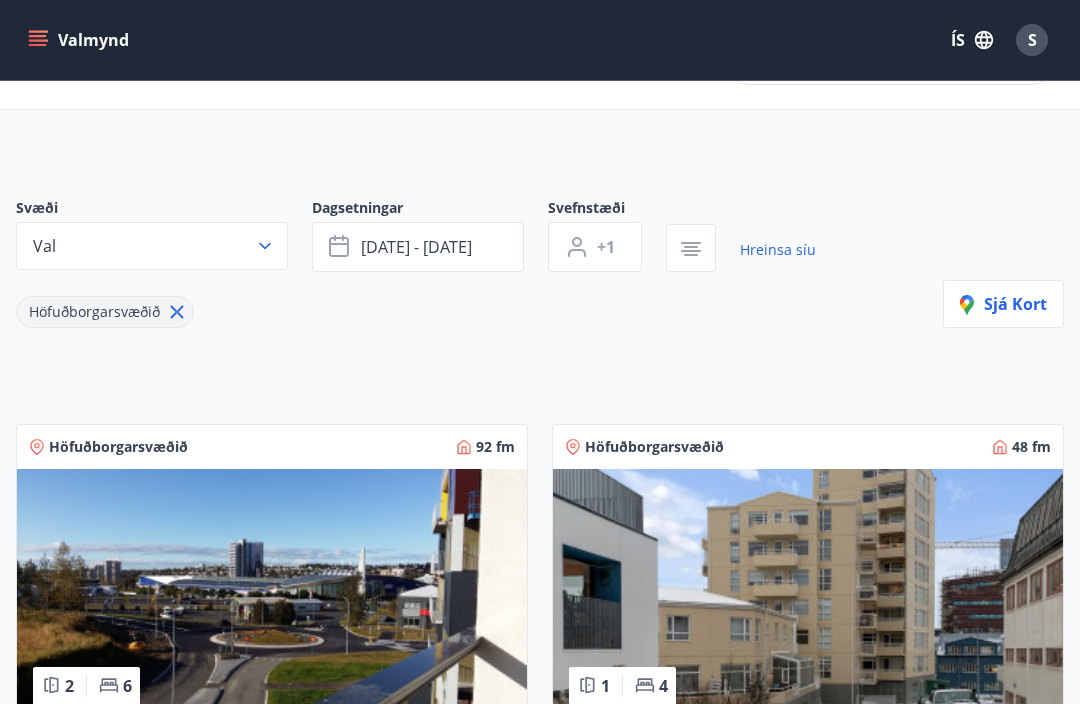 click on "ágú 08 - ágú 13" at bounding box center [416, 247] 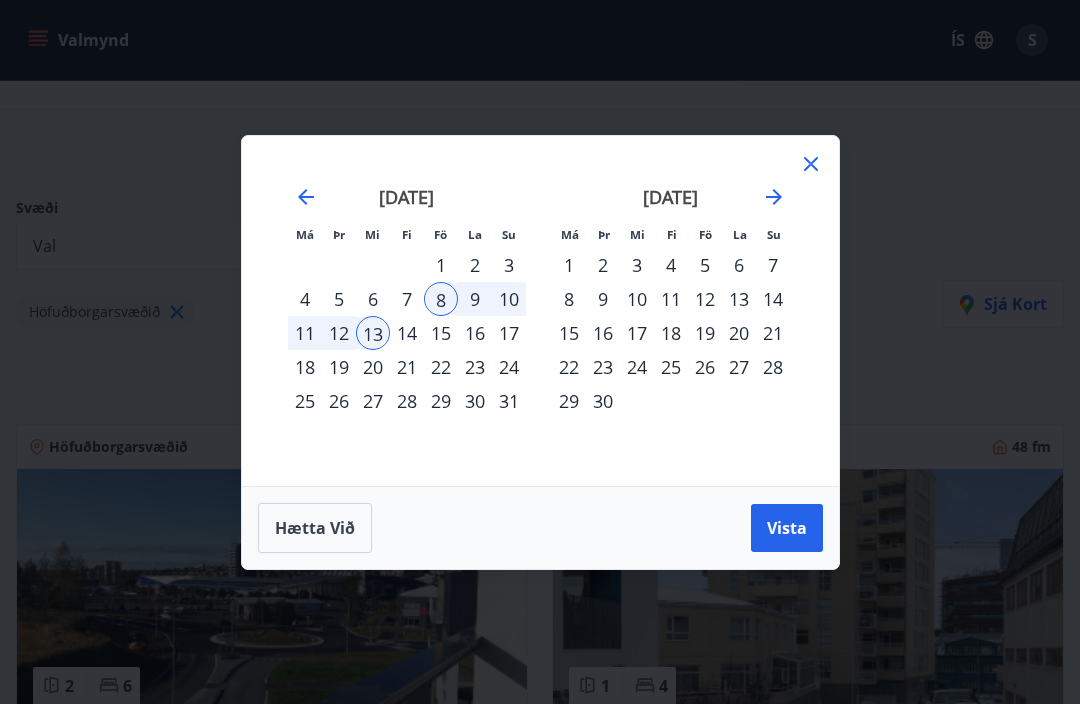 click on "8" at bounding box center (441, 299) 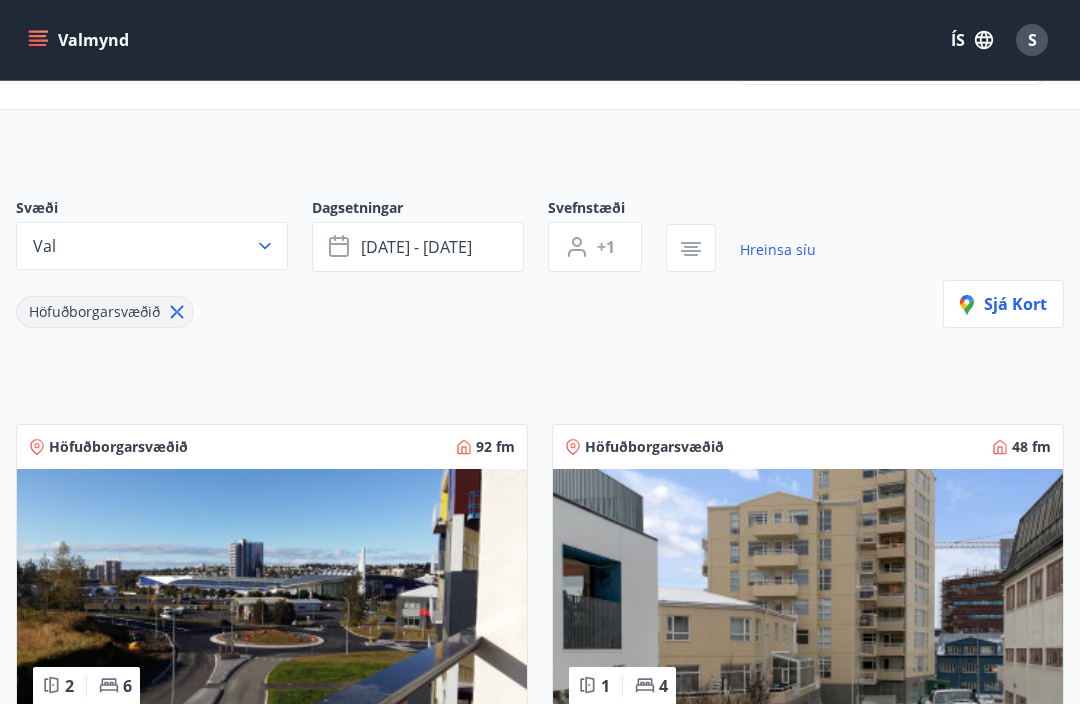 click on "ágú 08 - ágú 13" at bounding box center (416, 247) 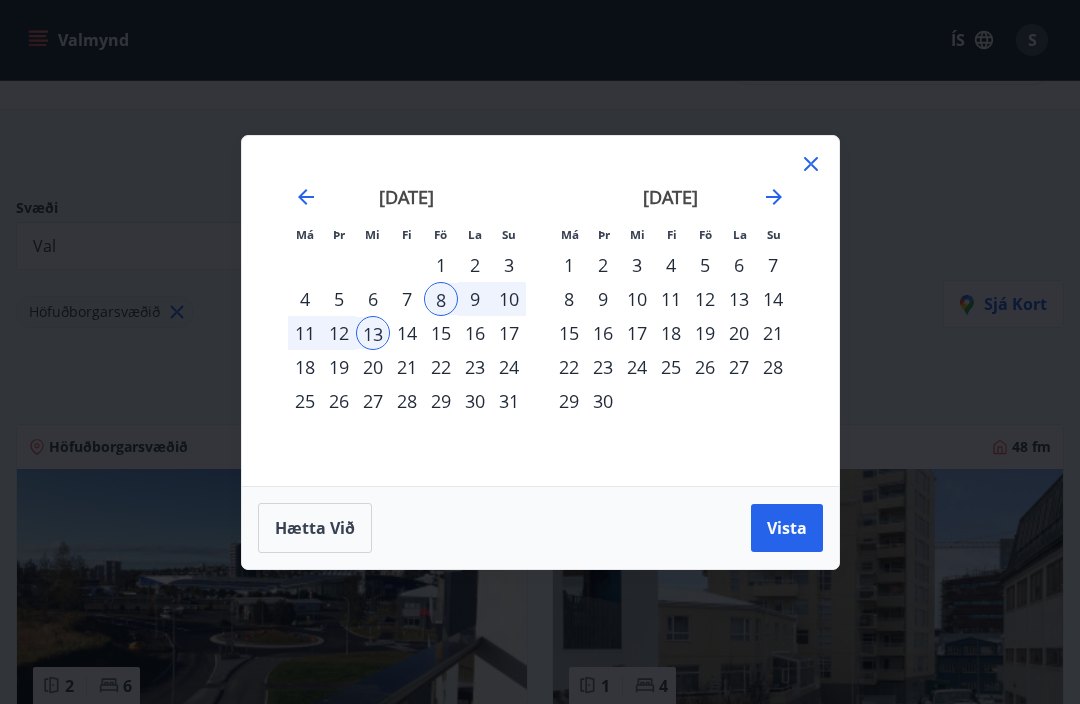 click on "8" at bounding box center (441, 299) 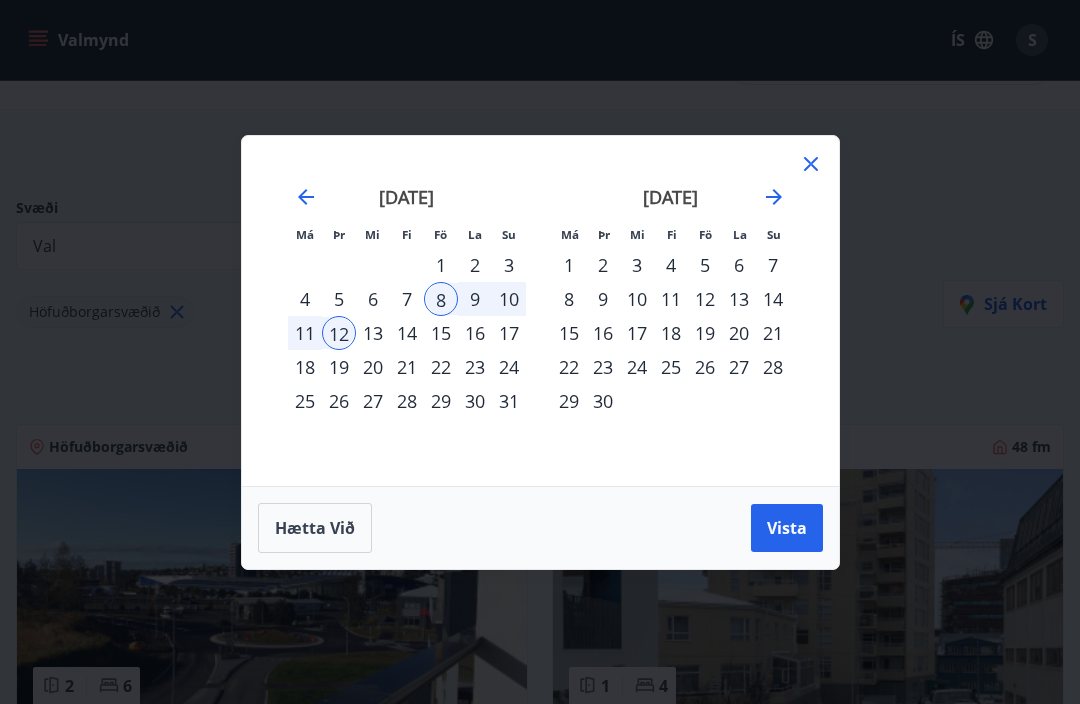 click on "Vista" at bounding box center [787, 528] 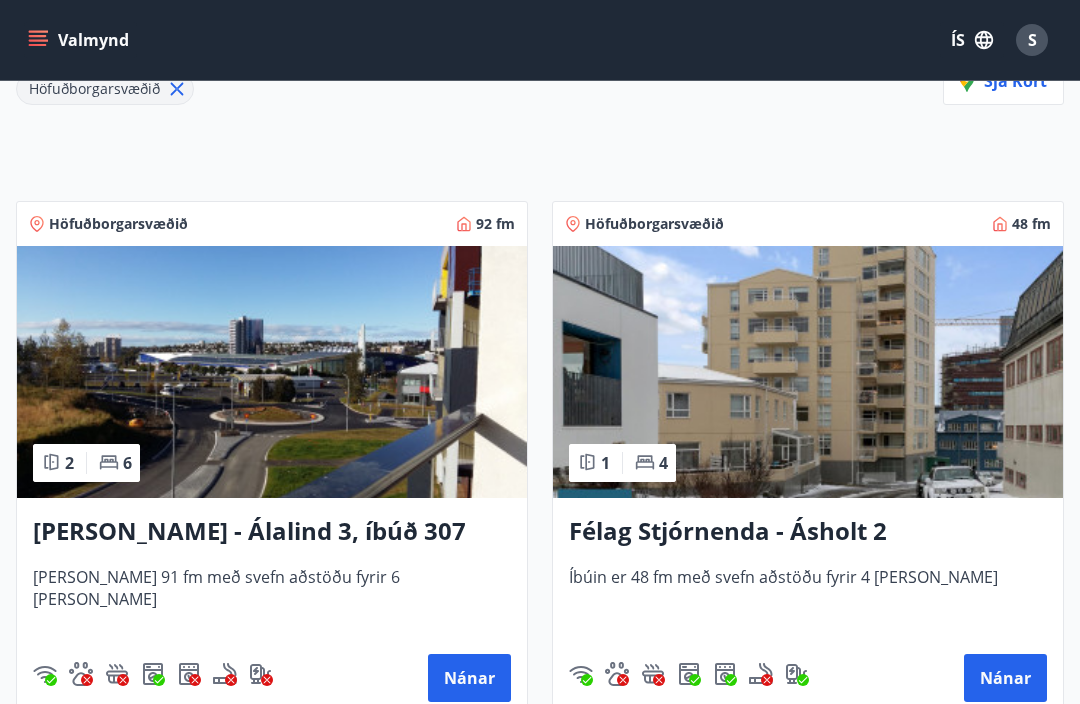 scroll, scrollTop: 0, scrollLeft: 0, axis: both 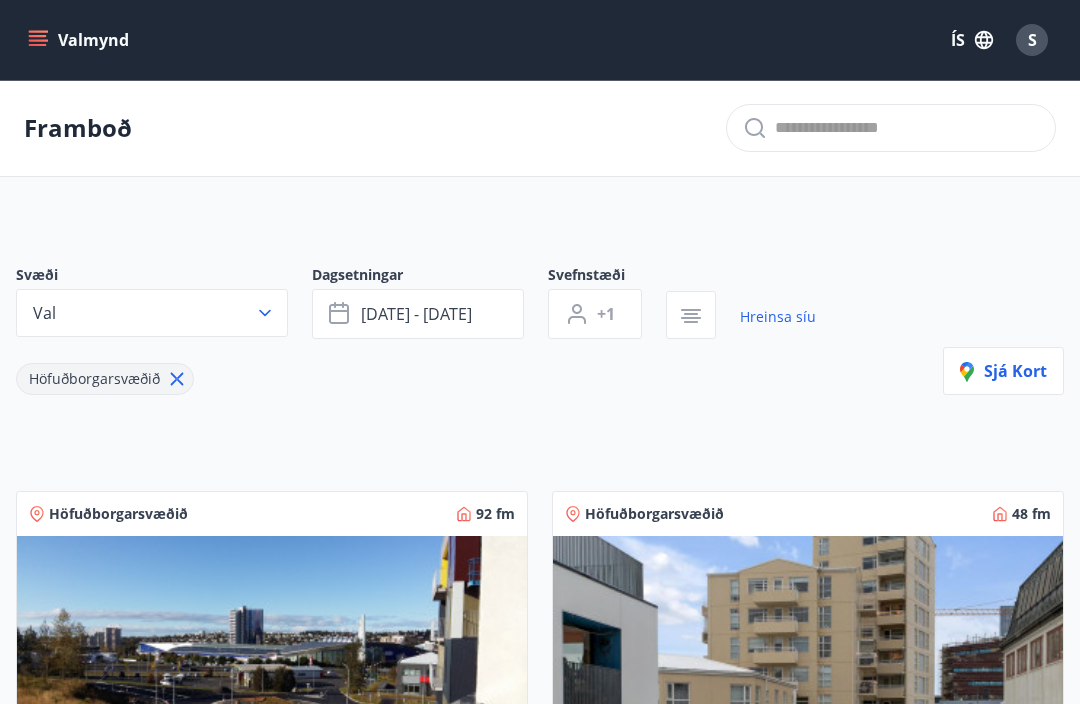 click on "Val" at bounding box center [152, 313] 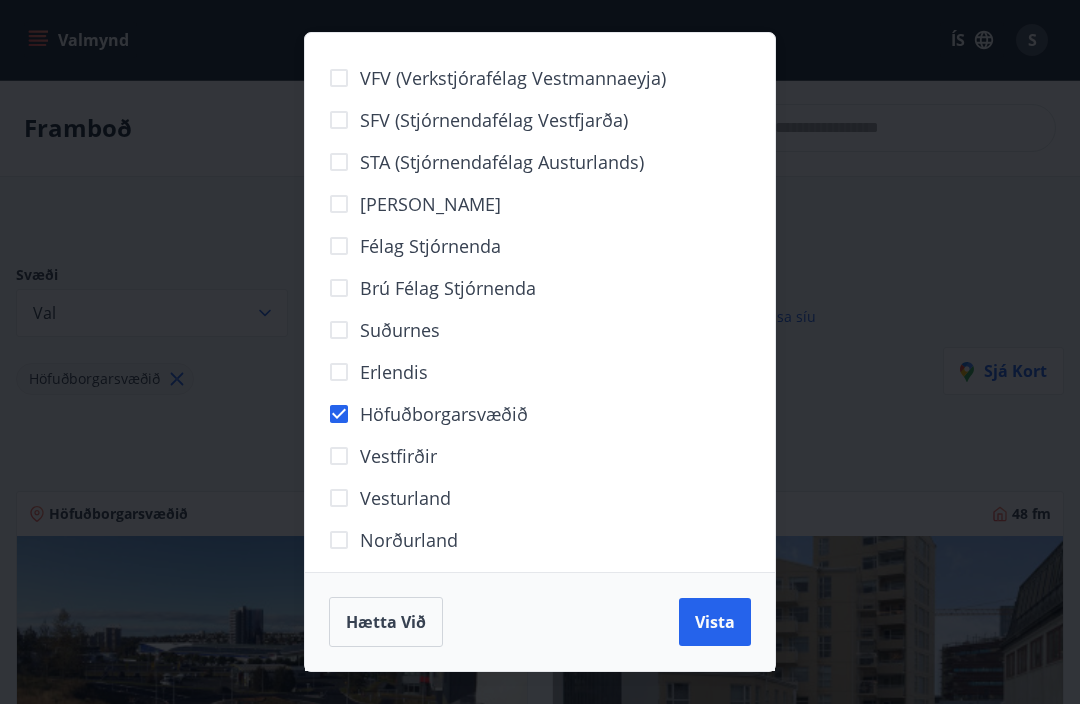 click on "Vista" at bounding box center (715, 622) 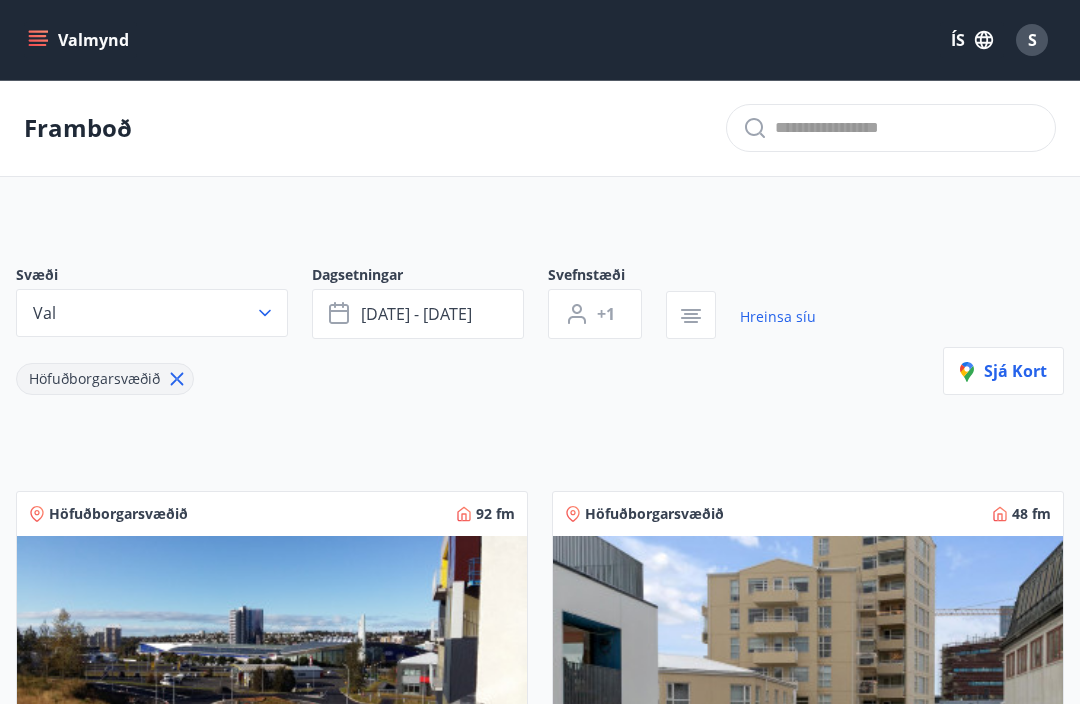 click on "ágú 08 - ágú 12" at bounding box center [416, 314] 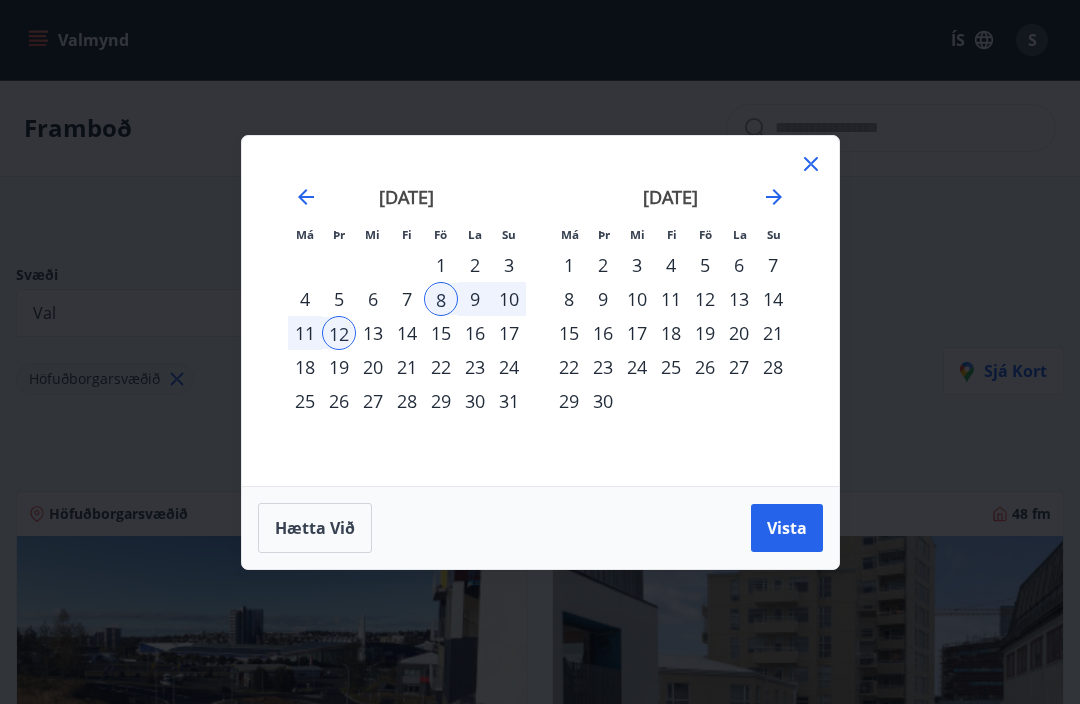 click on "Hætta við" at bounding box center (315, 528) 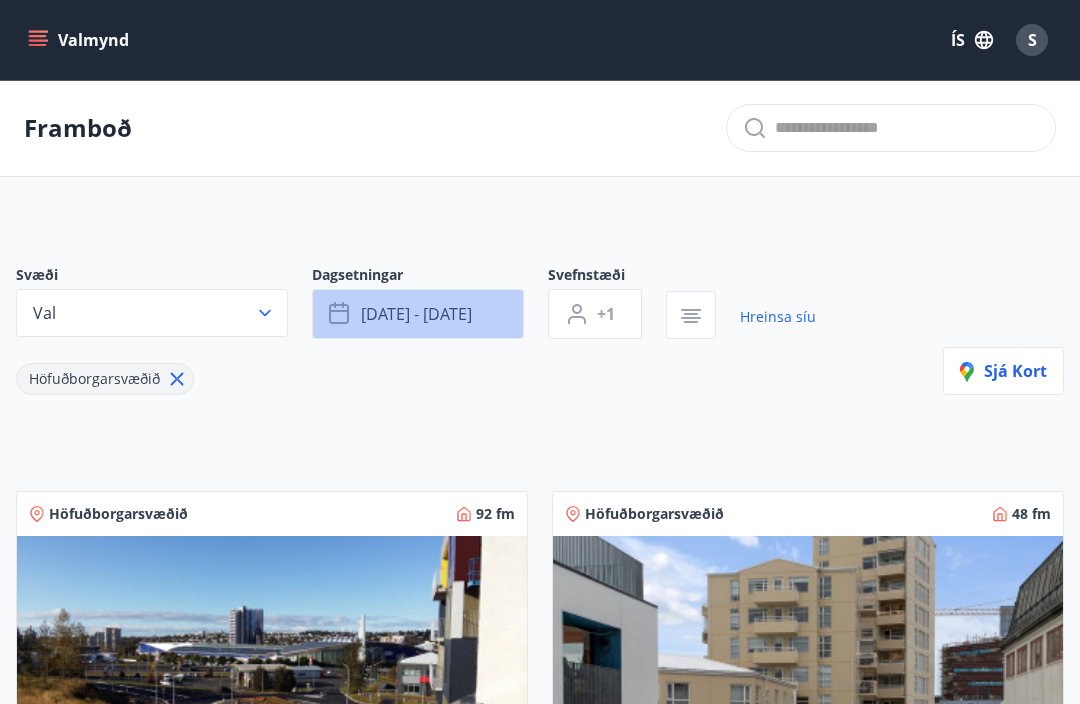 click on "ágú 08 - ágú 12" at bounding box center (418, 314) 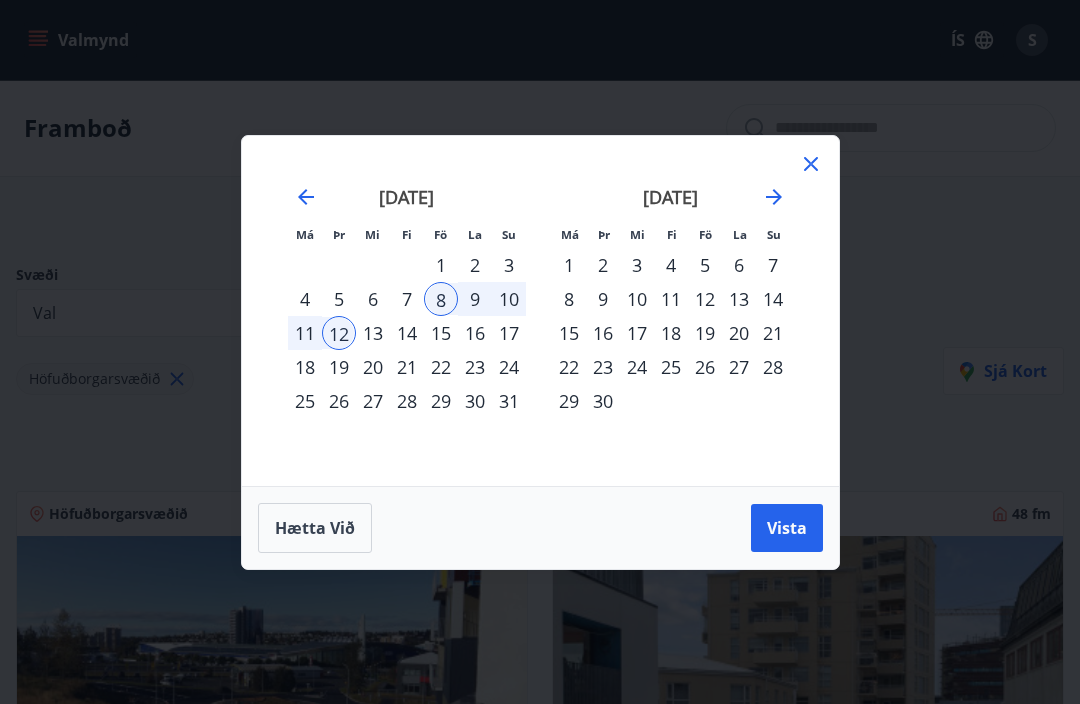 click on "13" at bounding box center (373, 333) 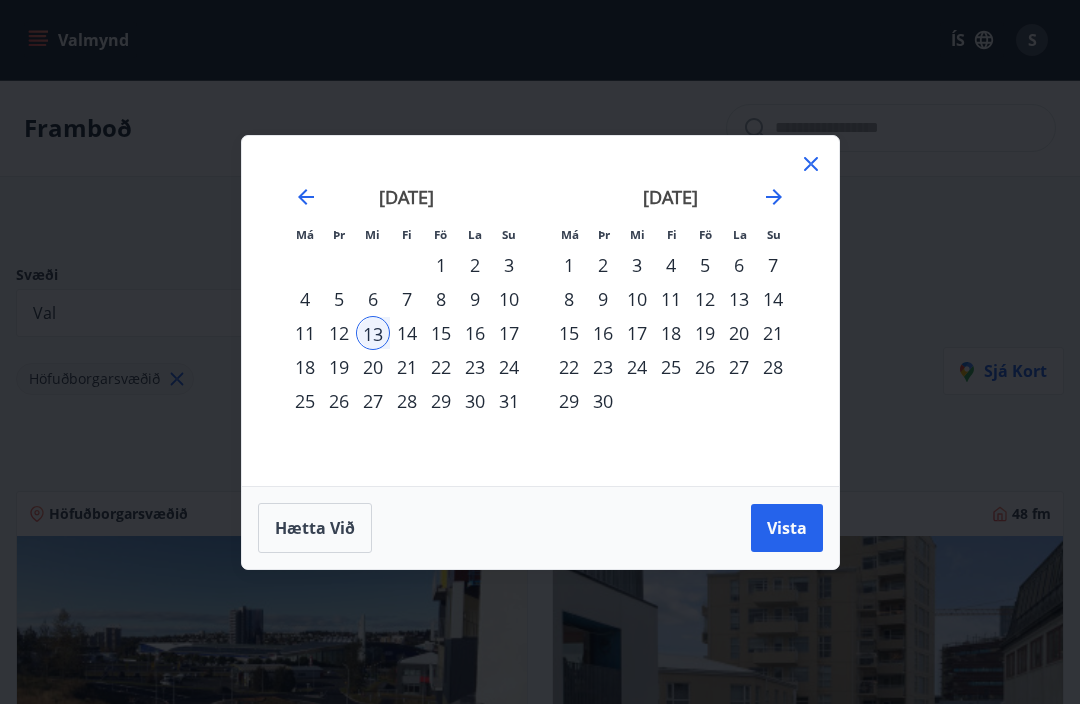 click on "13" at bounding box center (373, 333) 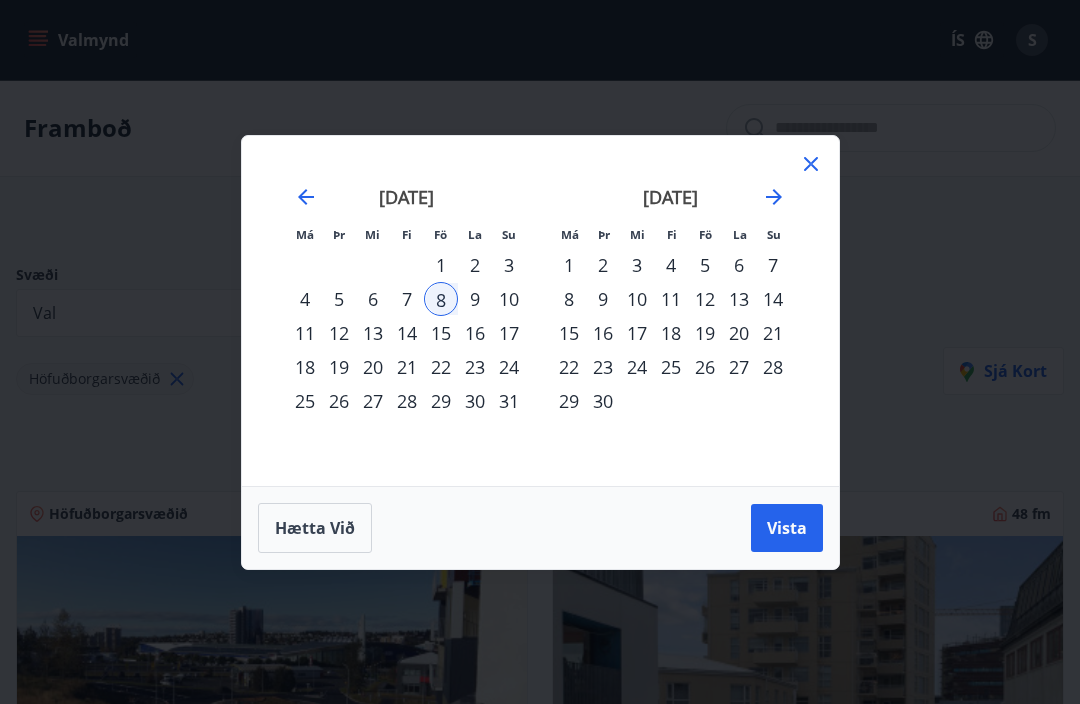 click on "13" at bounding box center (373, 333) 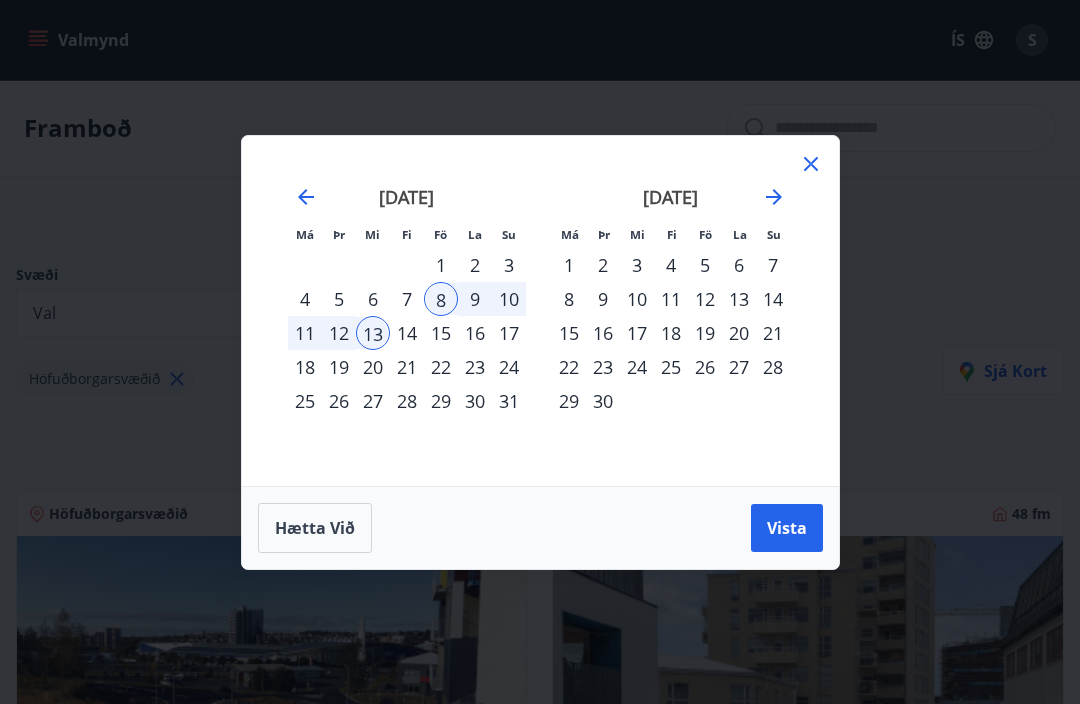 click on "Vista" at bounding box center [787, 528] 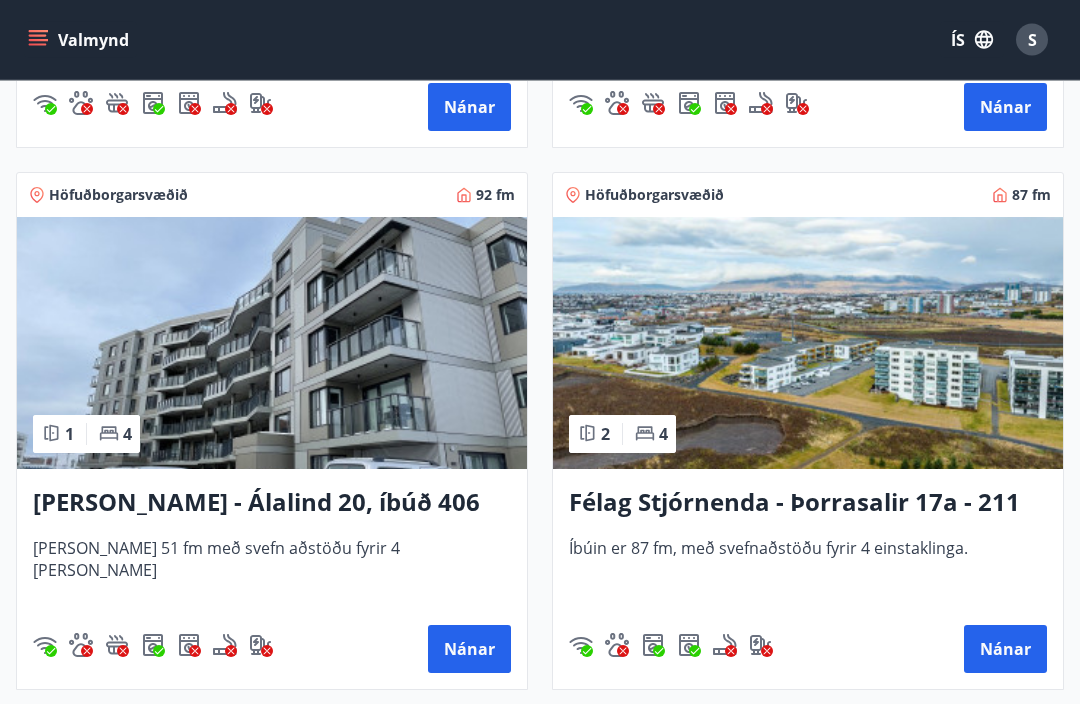 scroll, scrollTop: 1403, scrollLeft: 0, axis: vertical 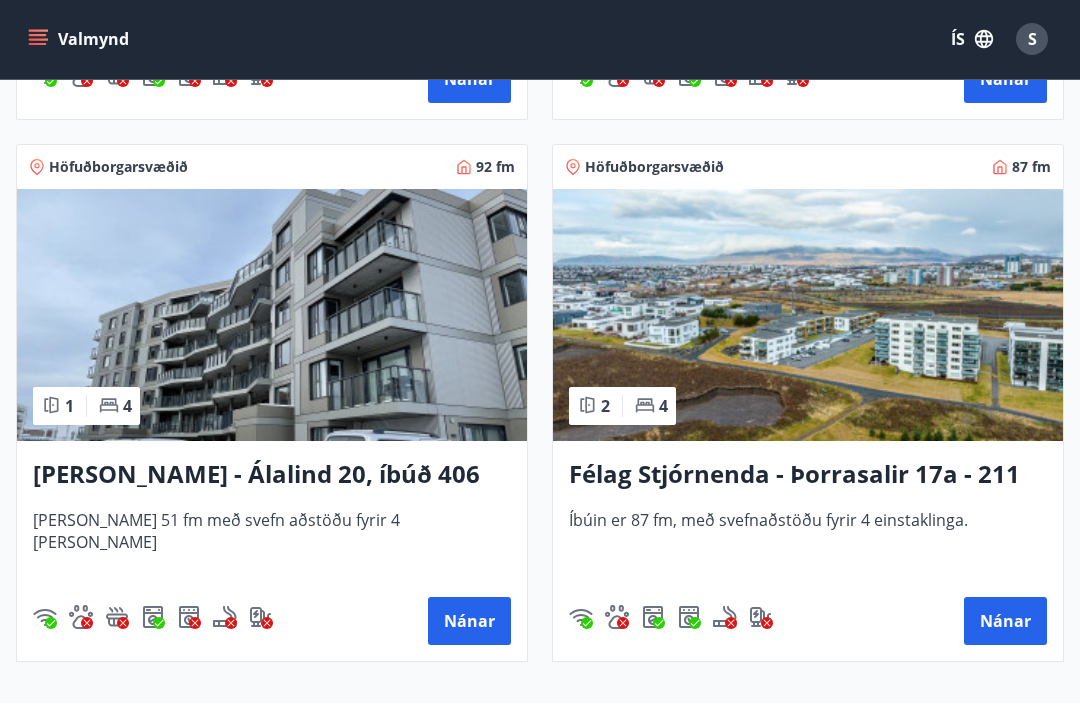 click on "Nánar" at bounding box center (1005, 622) 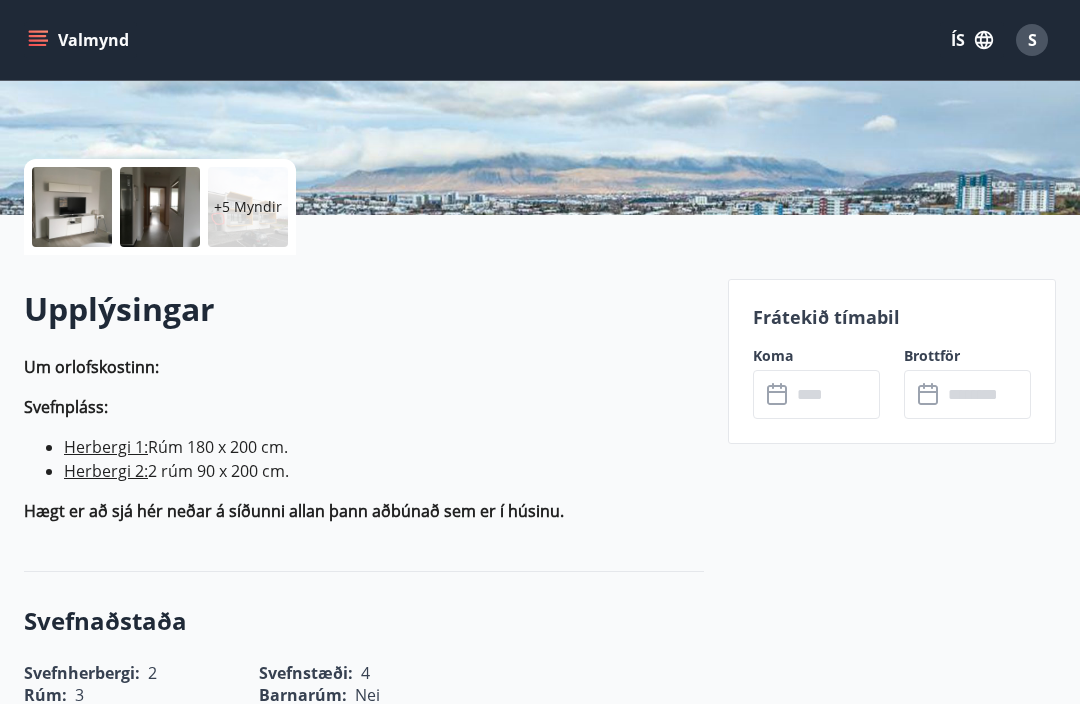 scroll, scrollTop: 410, scrollLeft: 0, axis: vertical 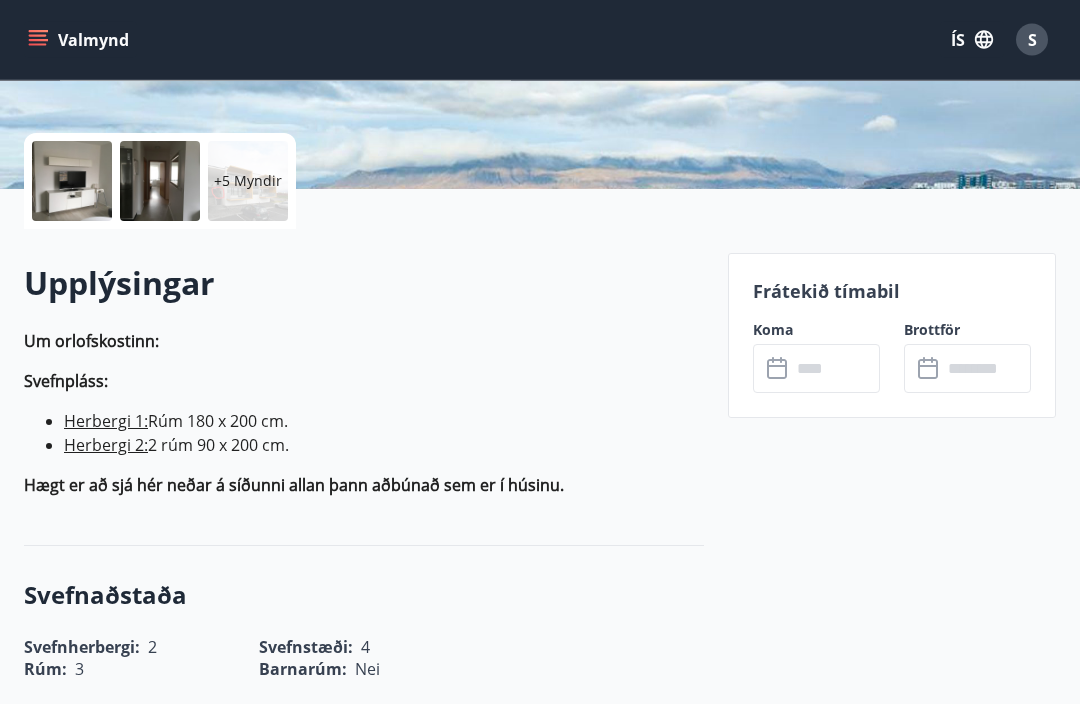 click 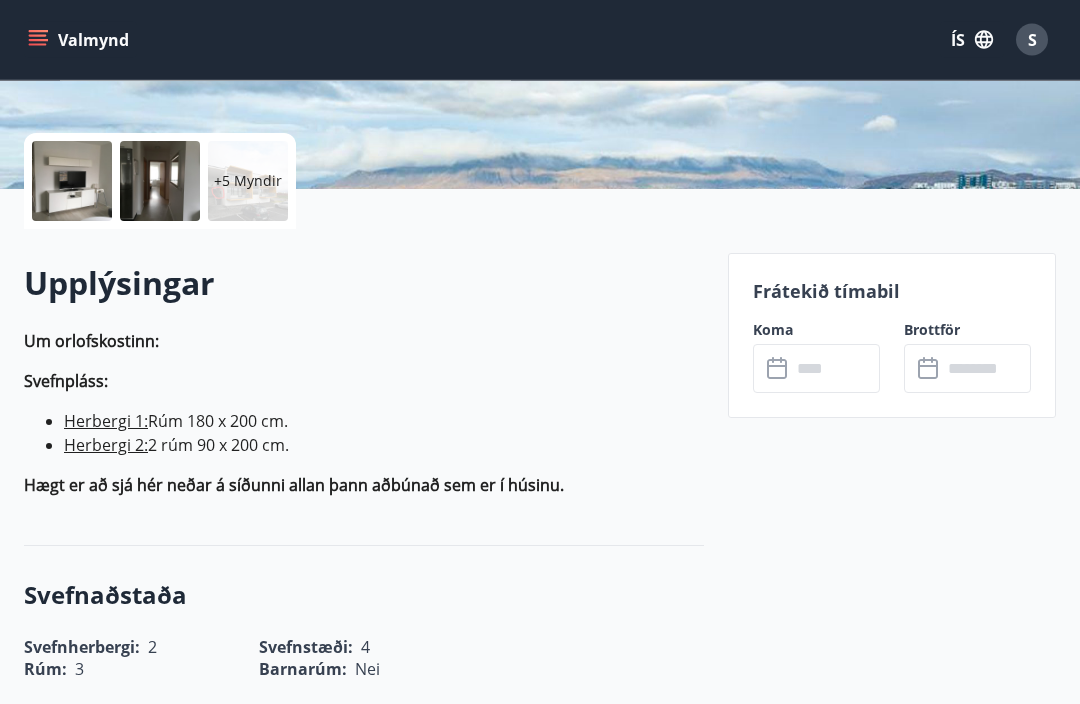 scroll, scrollTop: 411, scrollLeft: 0, axis: vertical 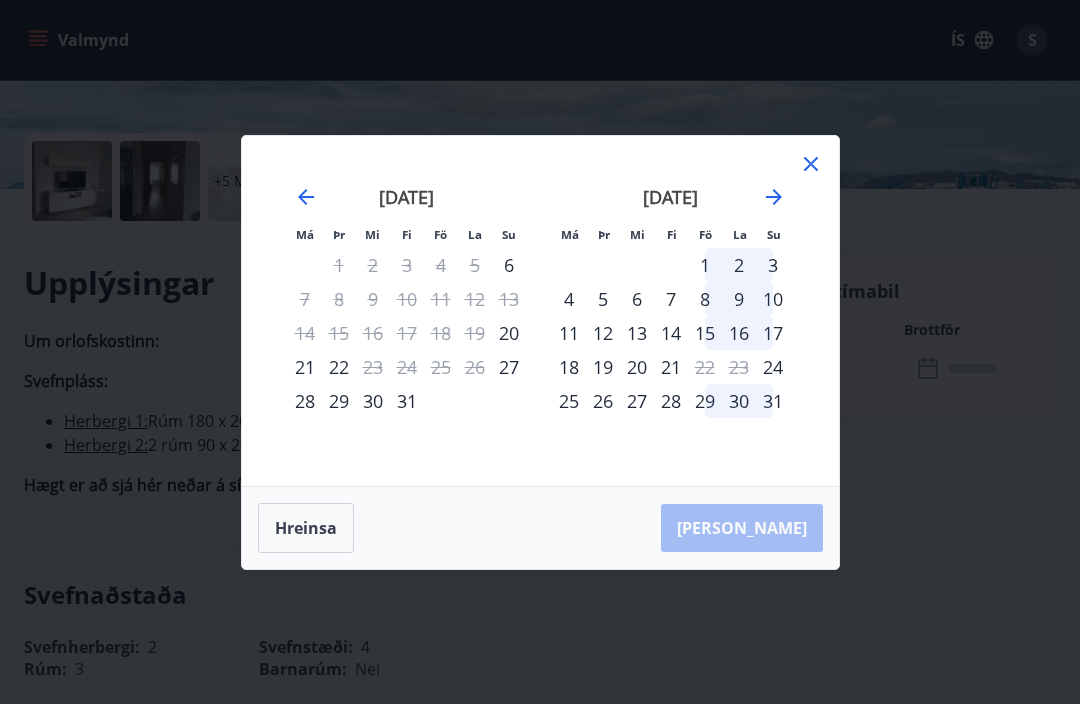 click 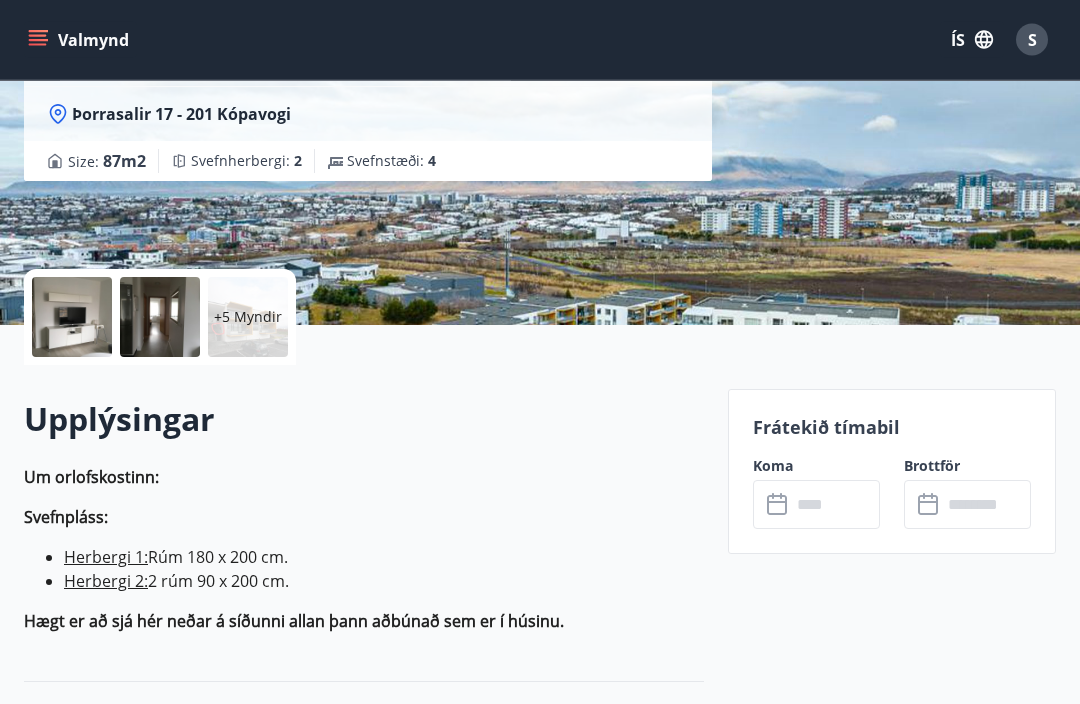 scroll, scrollTop: 275, scrollLeft: 0, axis: vertical 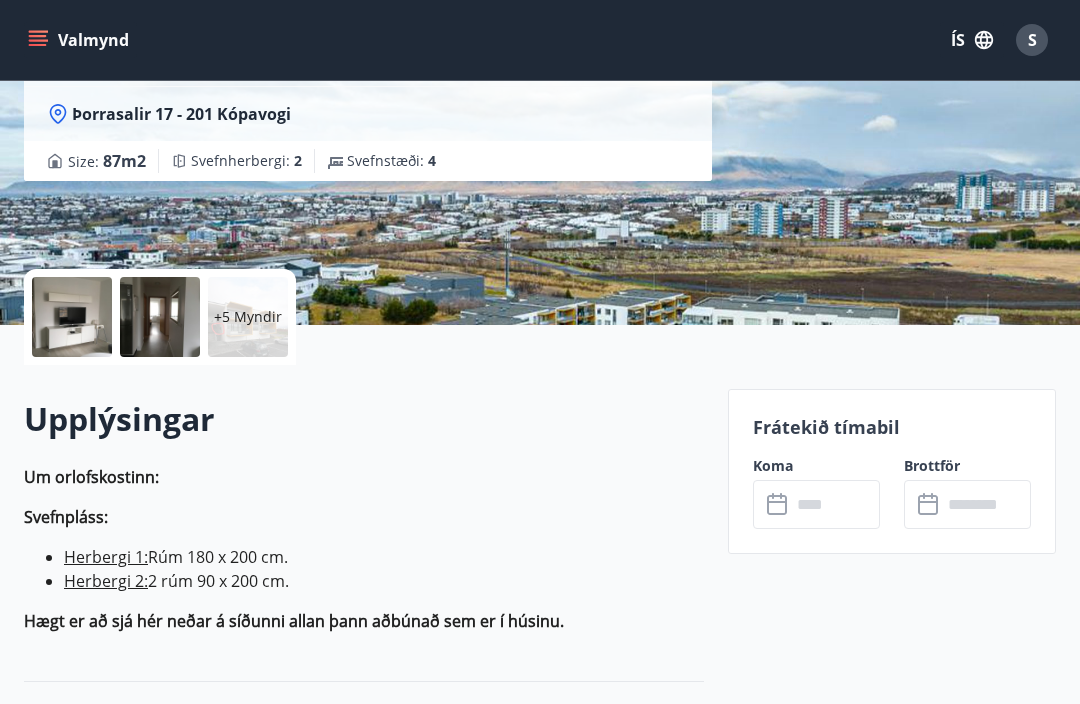click at bounding box center [835, 504] 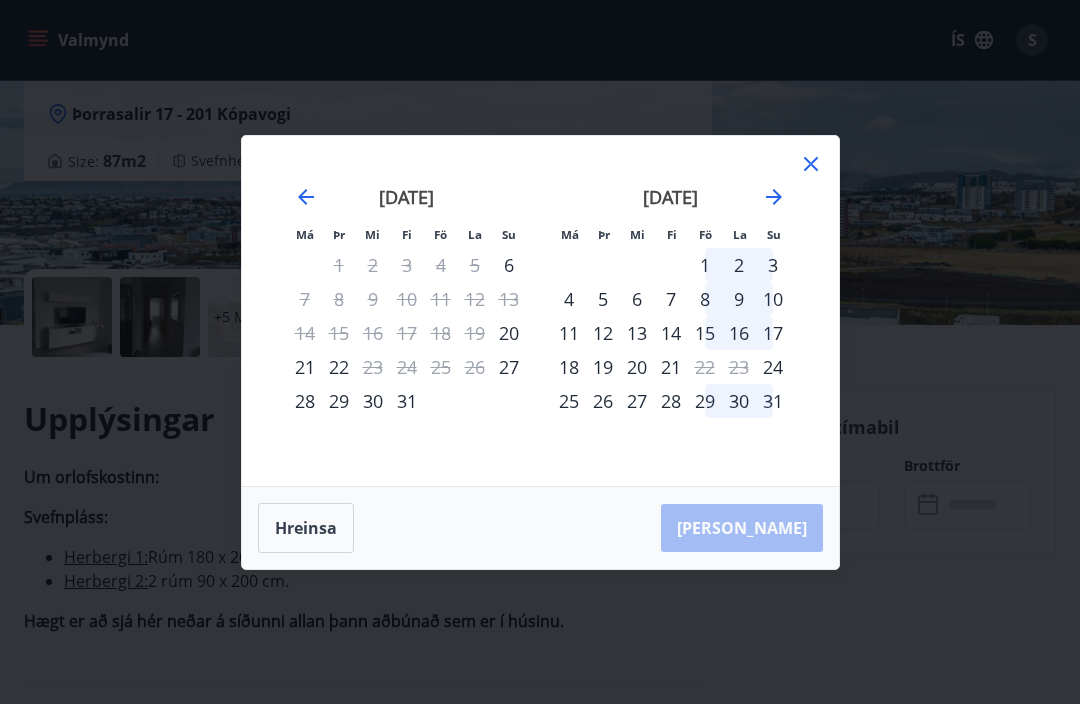 click 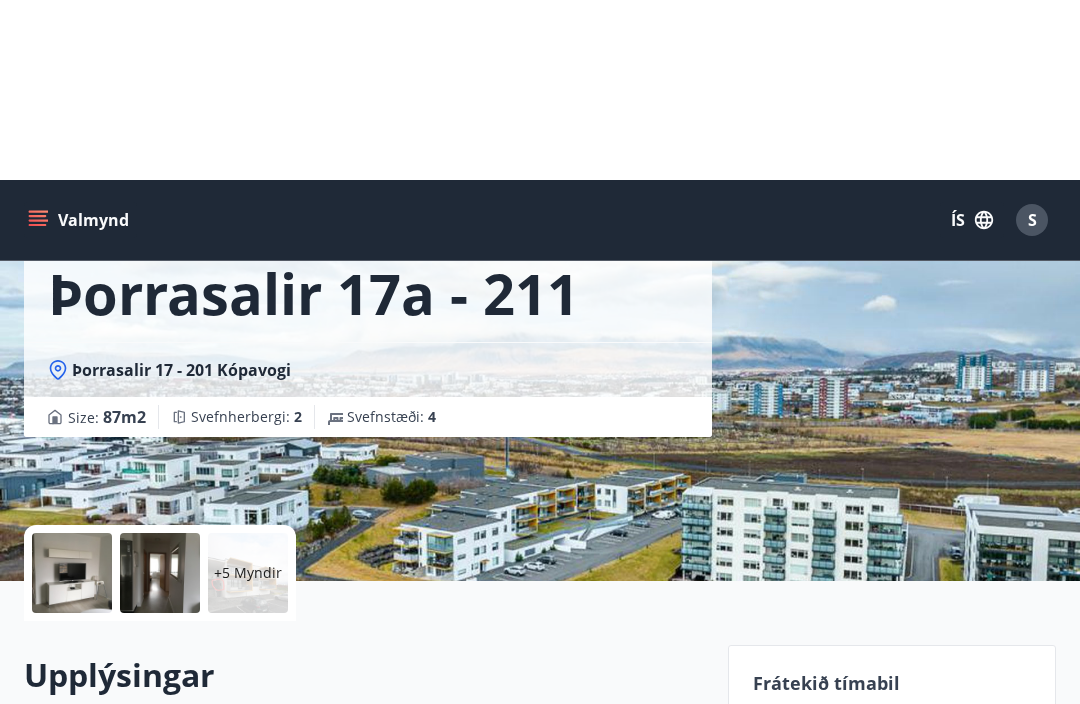 scroll, scrollTop: 0, scrollLeft: 0, axis: both 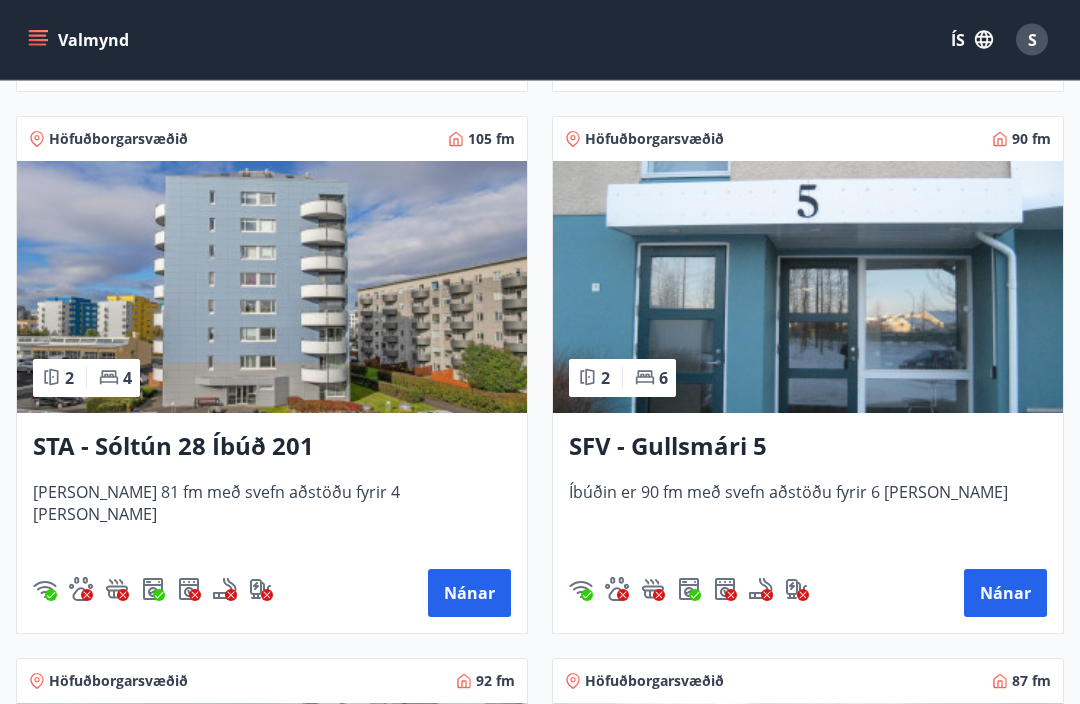 click on "Nánar" at bounding box center [469, 594] 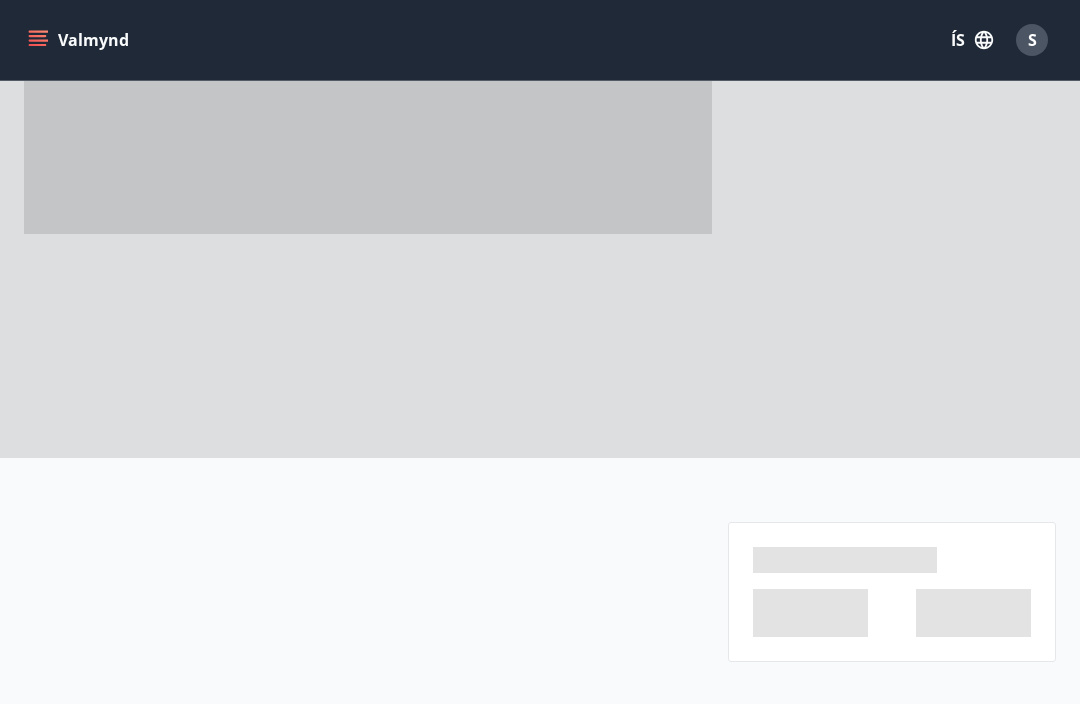 scroll, scrollTop: 0, scrollLeft: 0, axis: both 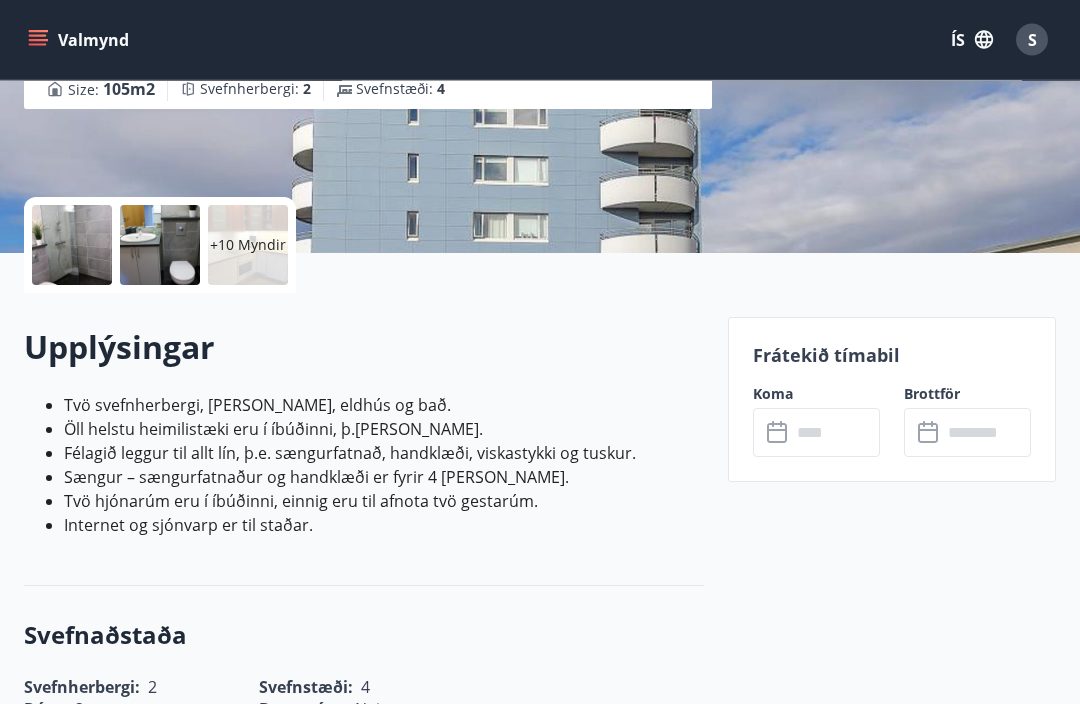 click 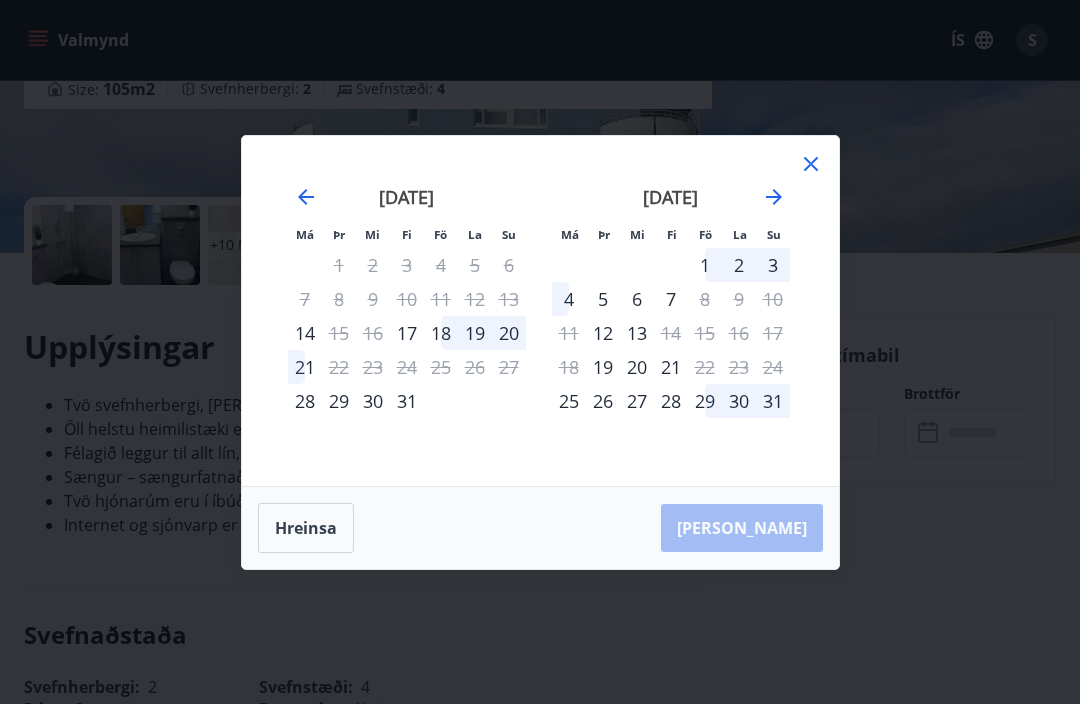 click on "8" at bounding box center [705, 299] 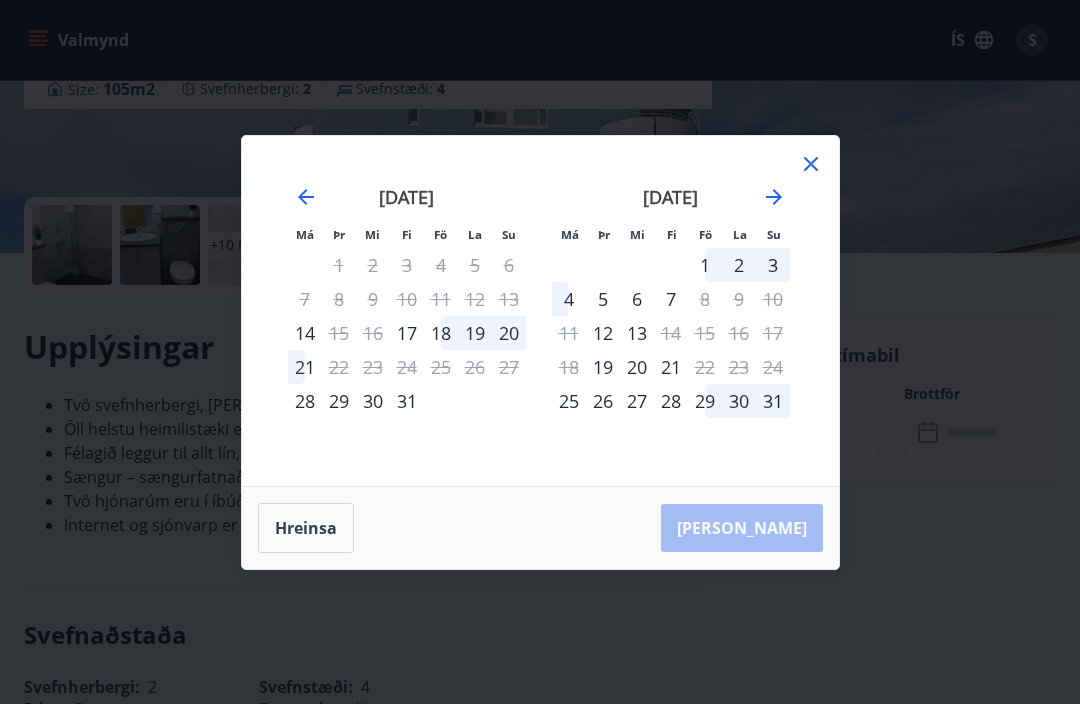 click 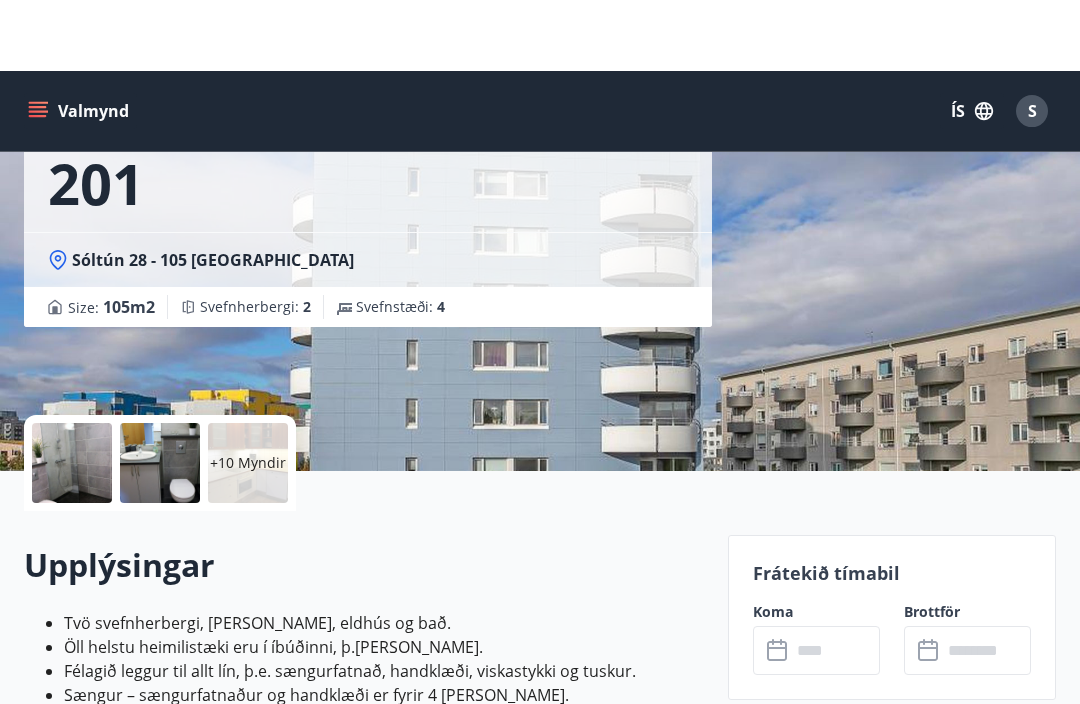 scroll, scrollTop: 0, scrollLeft: 0, axis: both 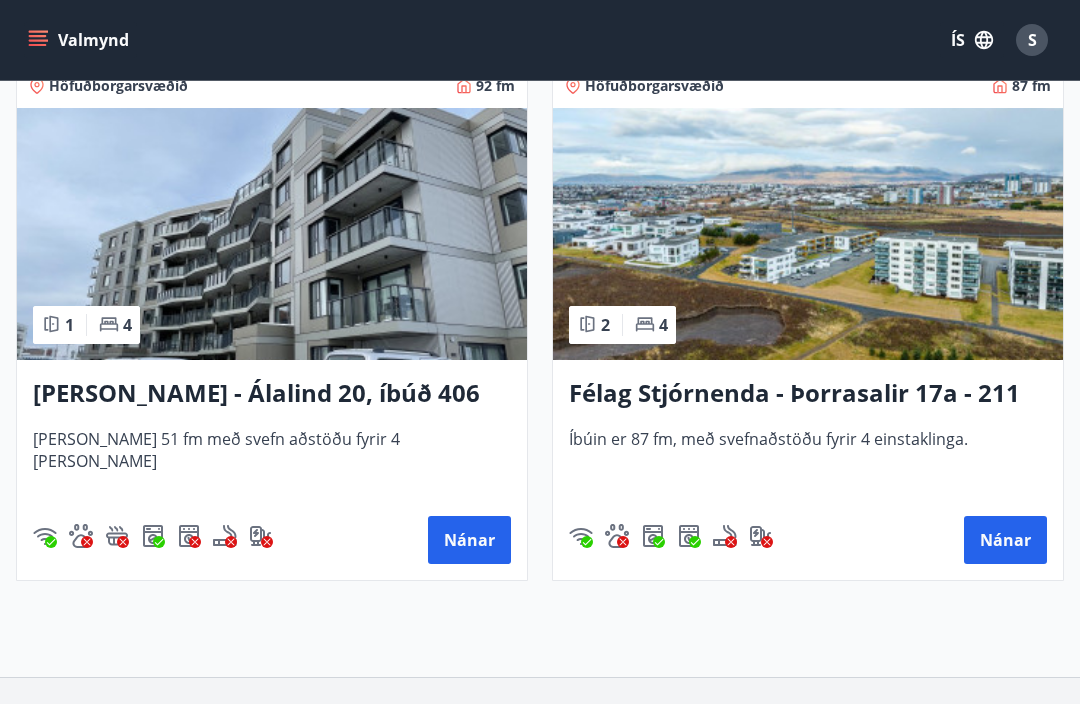 click on "Nánar" at bounding box center [1005, 540] 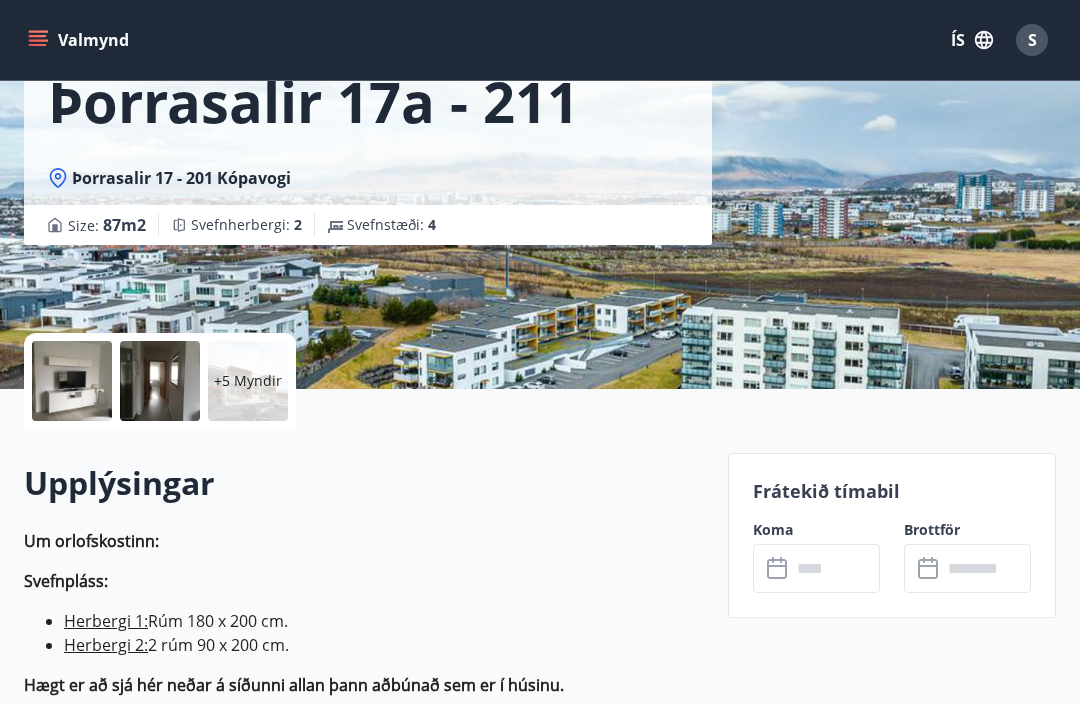 scroll, scrollTop: 276, scrollLeft: 0, axis: vertical 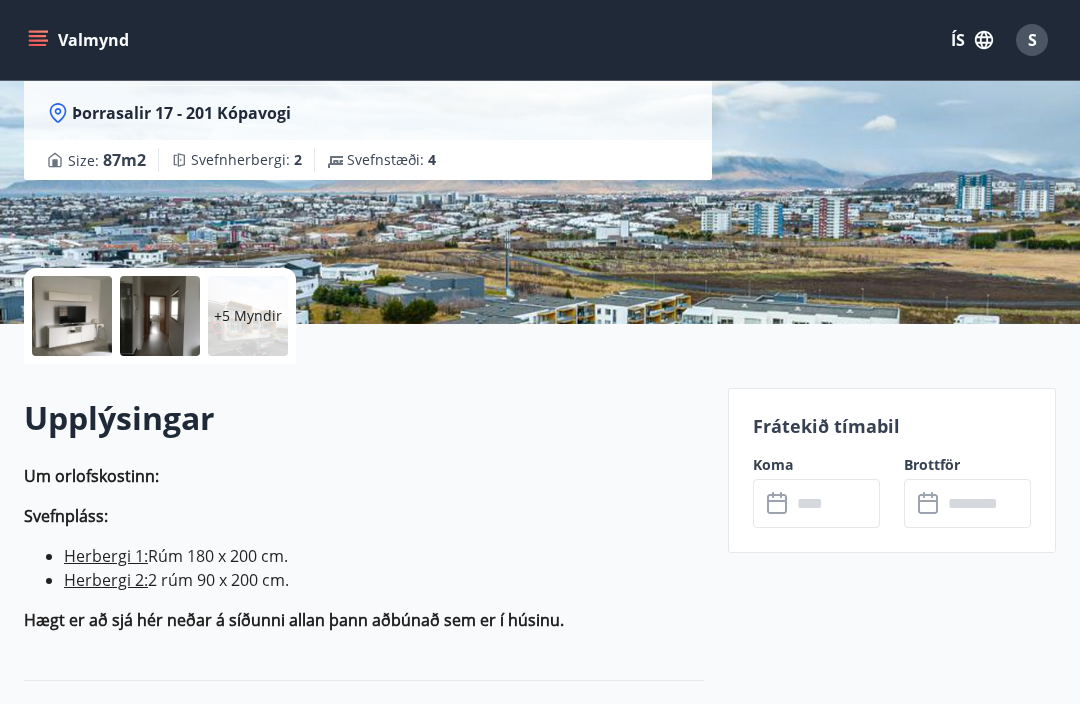 click at bounding box center [835, 503] 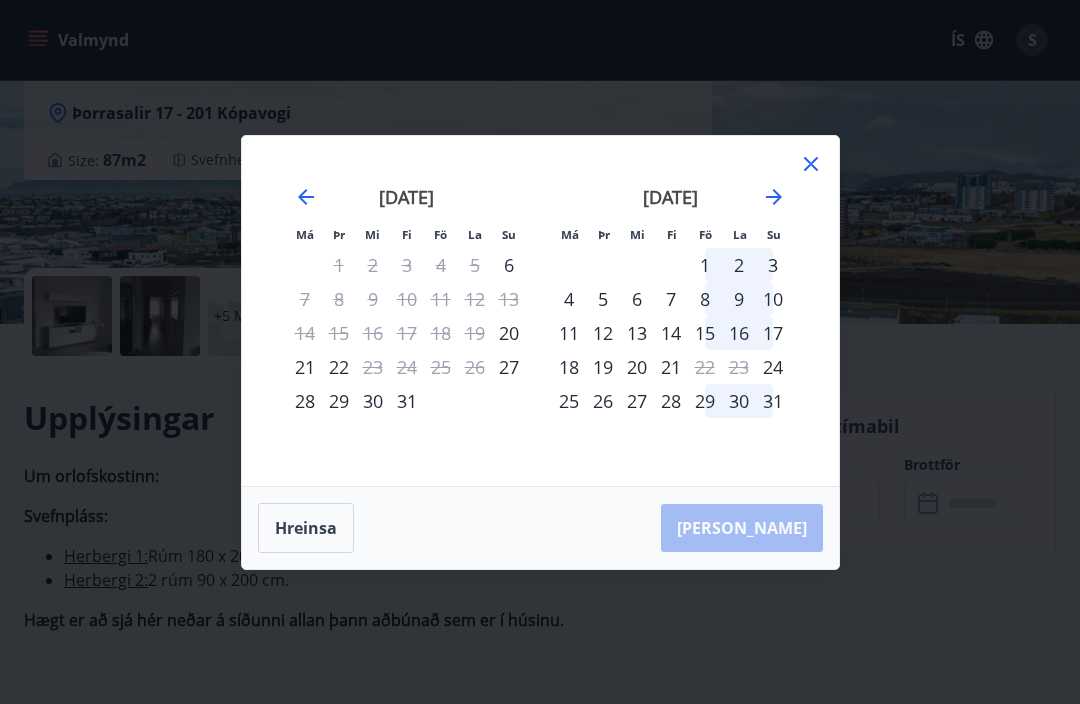 click on "8" at bounding box center (705, 299) 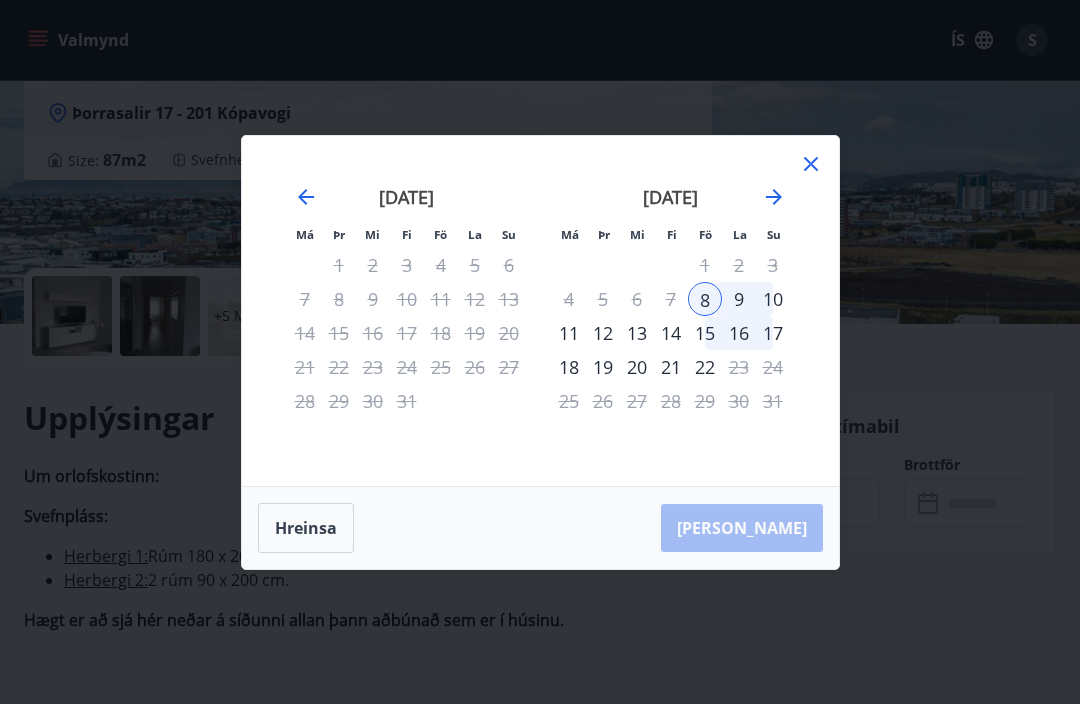click on "11" at bounding box center (569, 333) 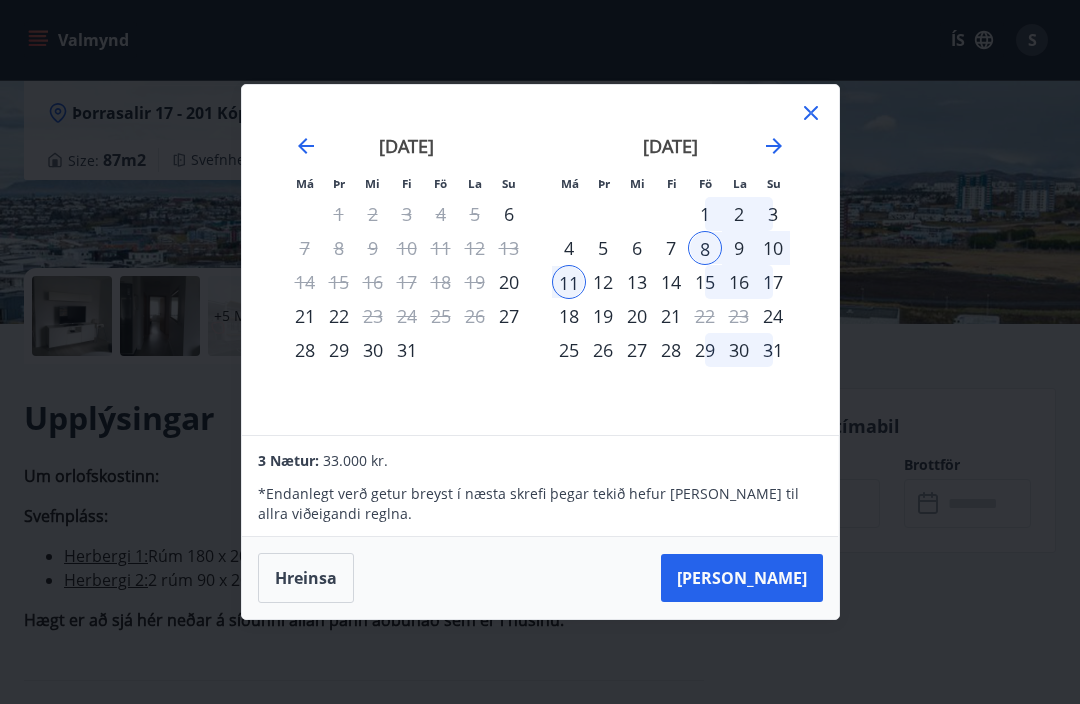 click on "Taka Frá" at bounding box center [742, 578] 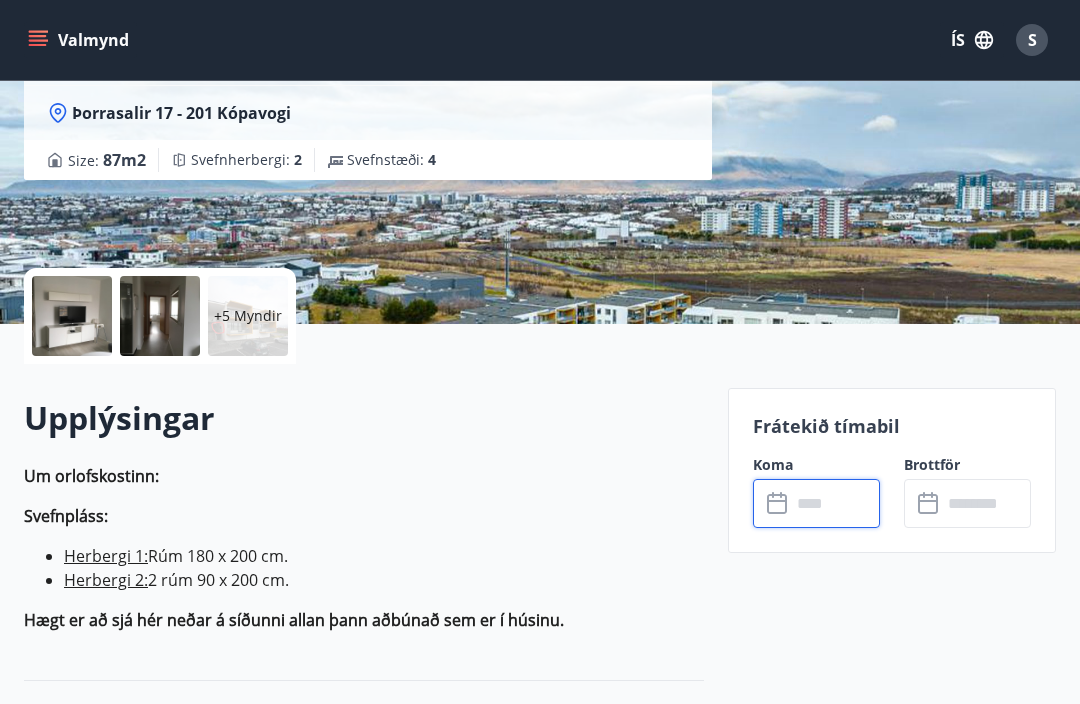 type on "******" 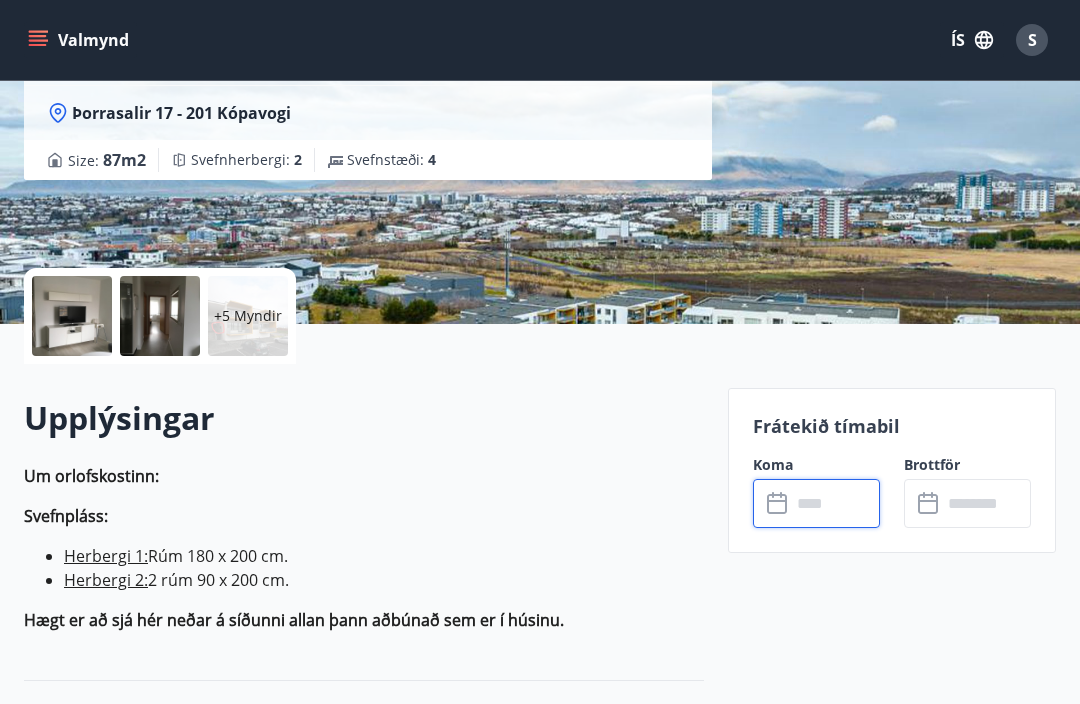 type on "******" 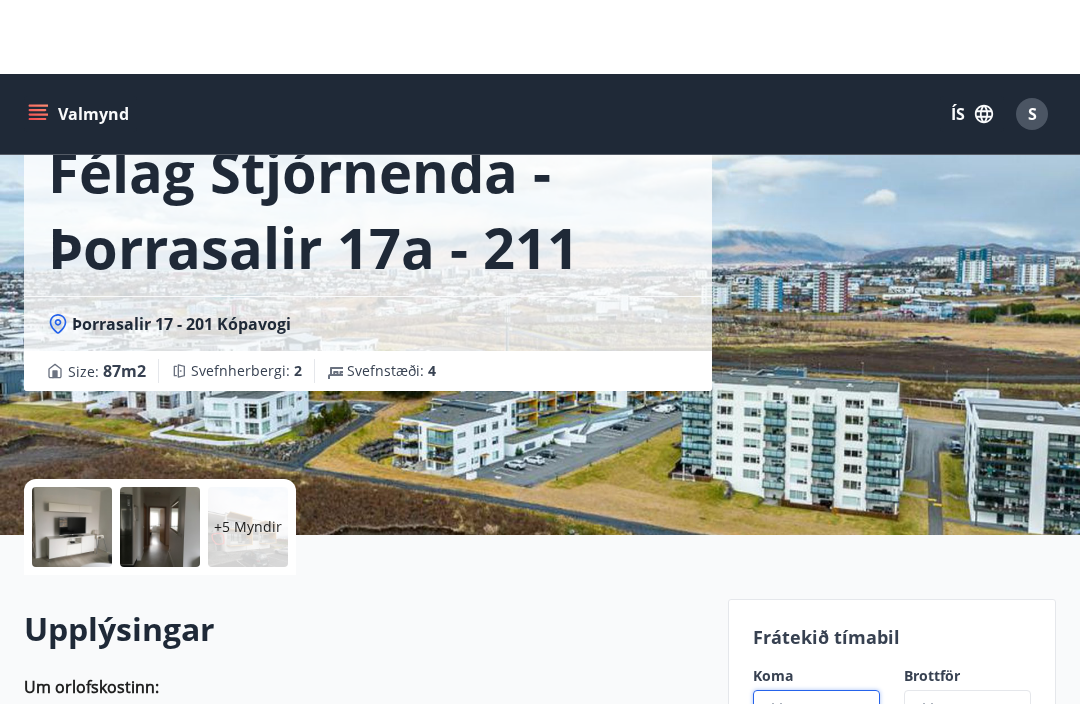scroll, scrollTop: 0, scrollLeft: 0, axis: both 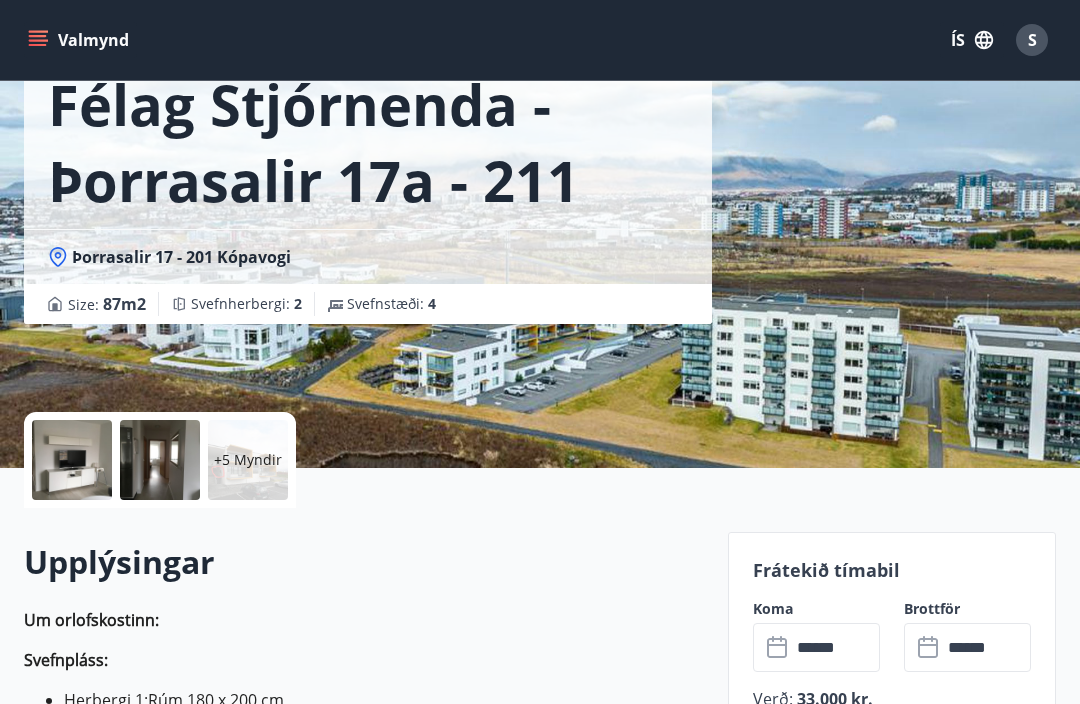click at bounding box center (72, 460) 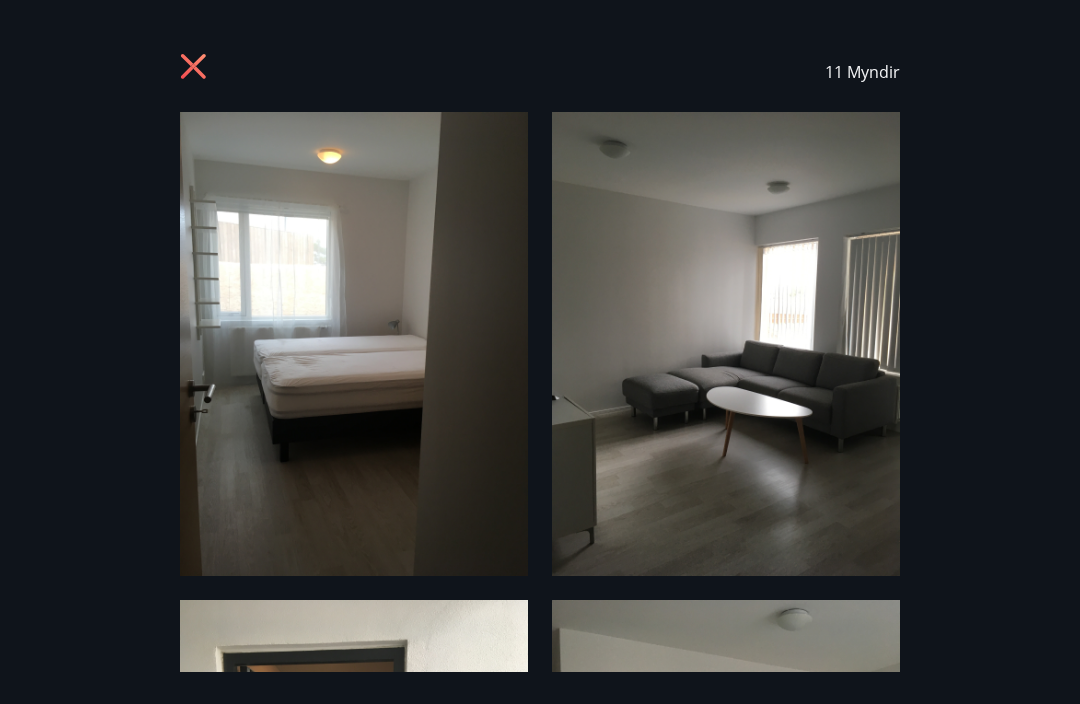 click on "11   Myndir" at bounding box center (540, 352) 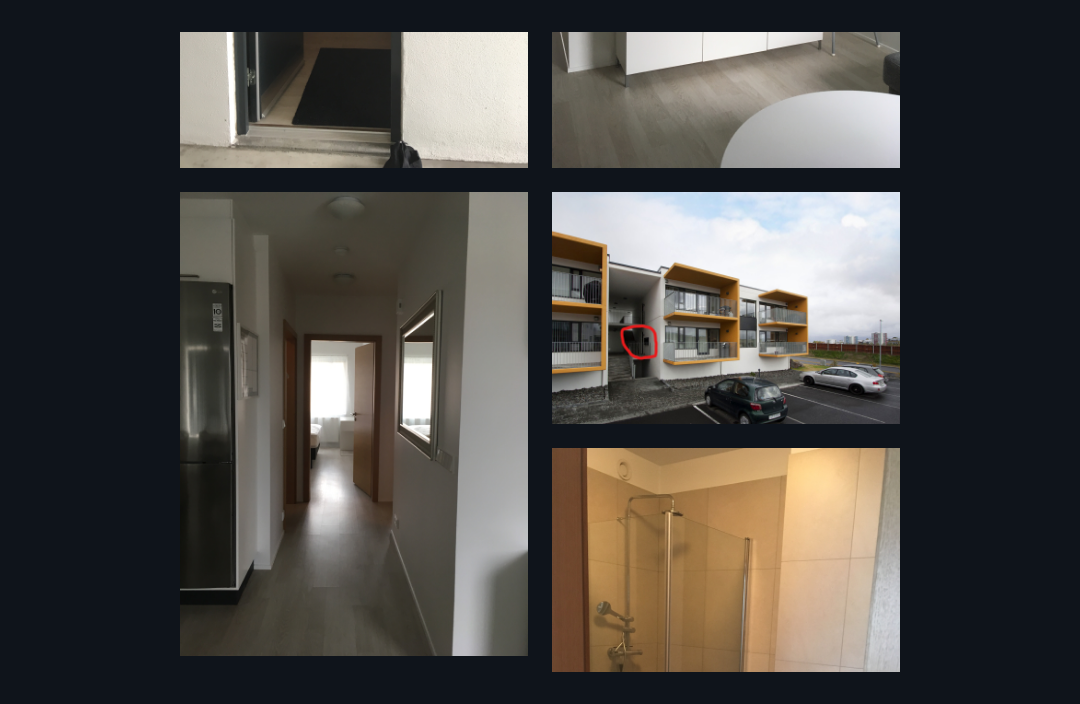 scroll, scrollTop: 894, scrollLeft: 0, axis: vertical 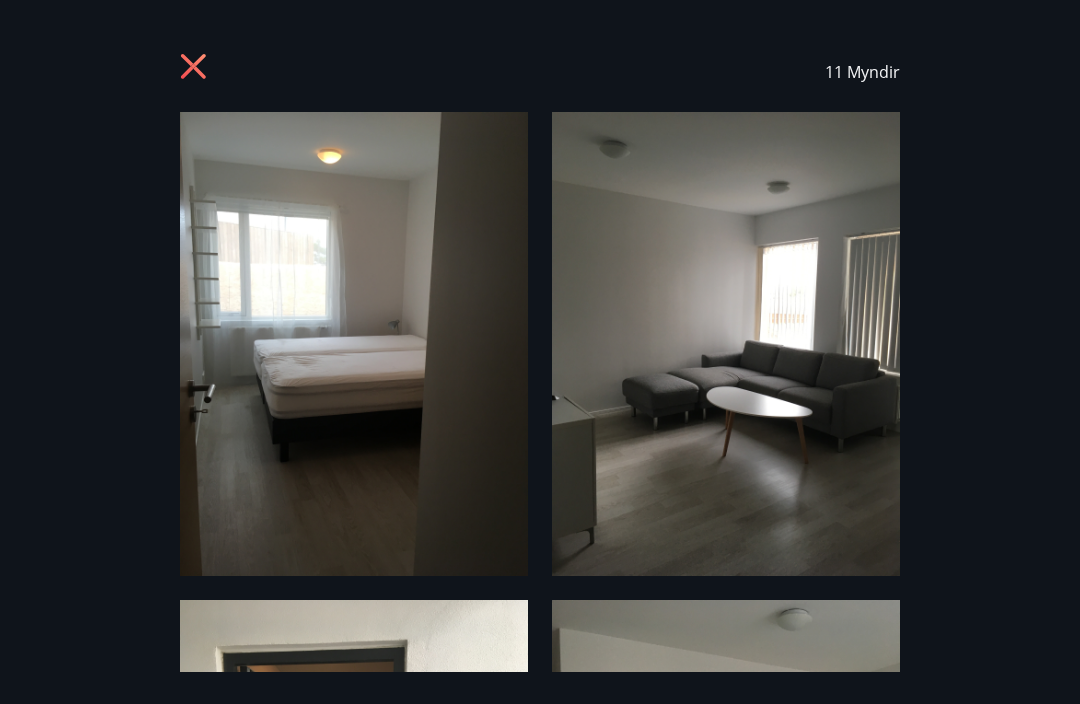 click 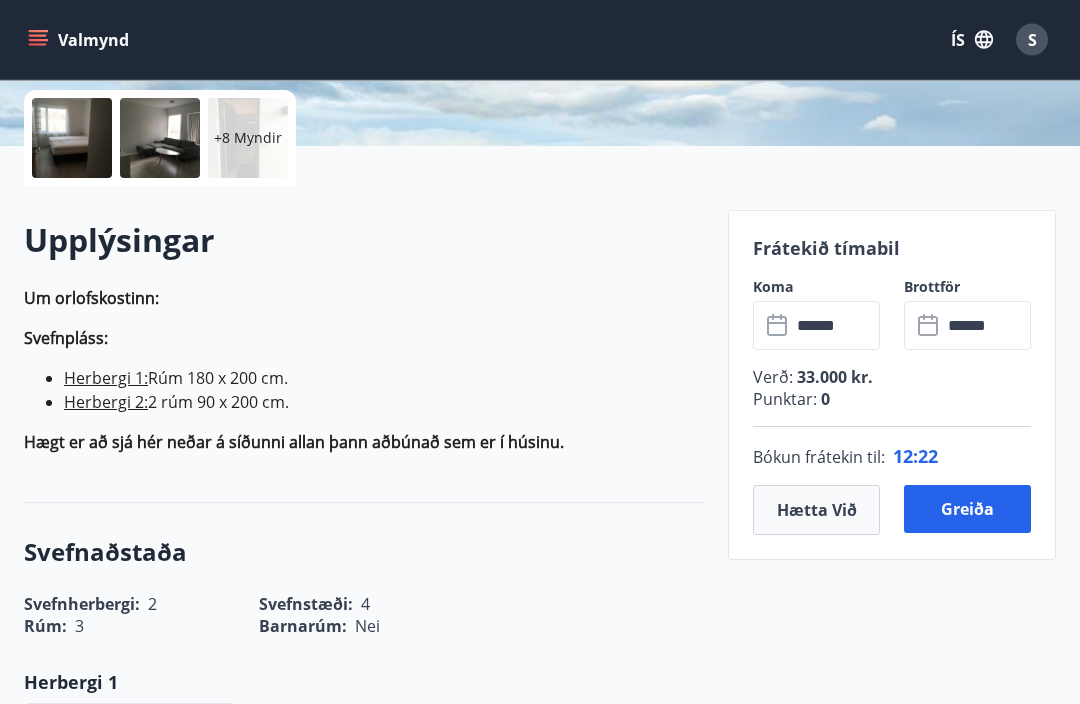 scroll, scrollTop: 454, scrollLeft: 0, axis: vertical 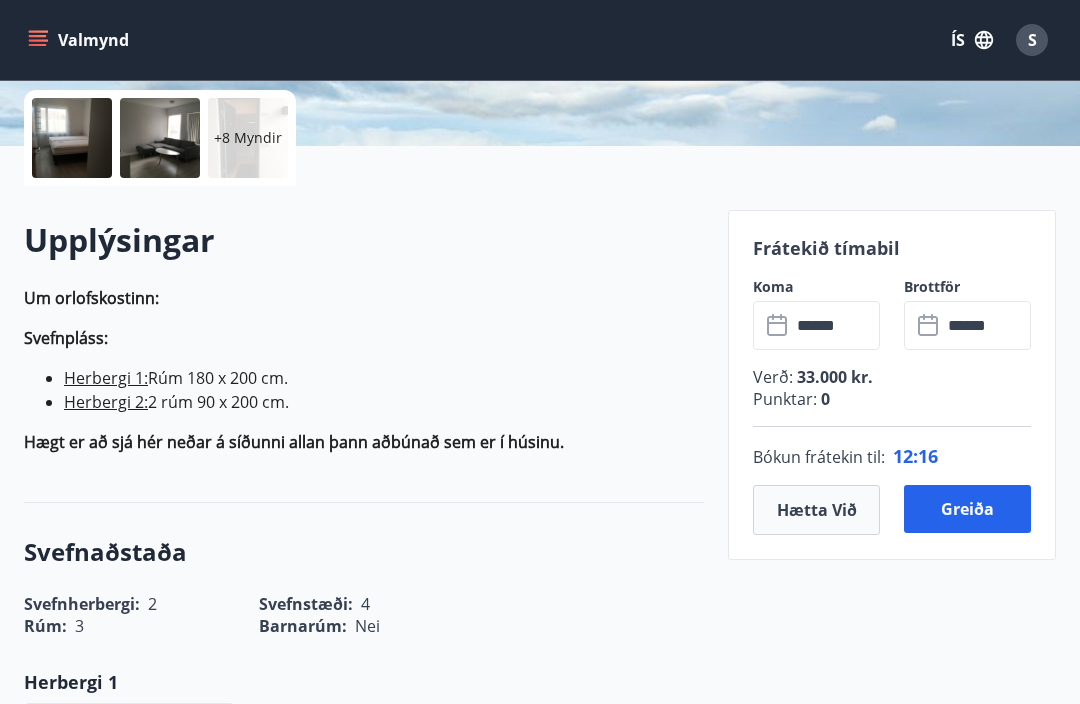 click on "Greiða" at bounding box center [967, 509] 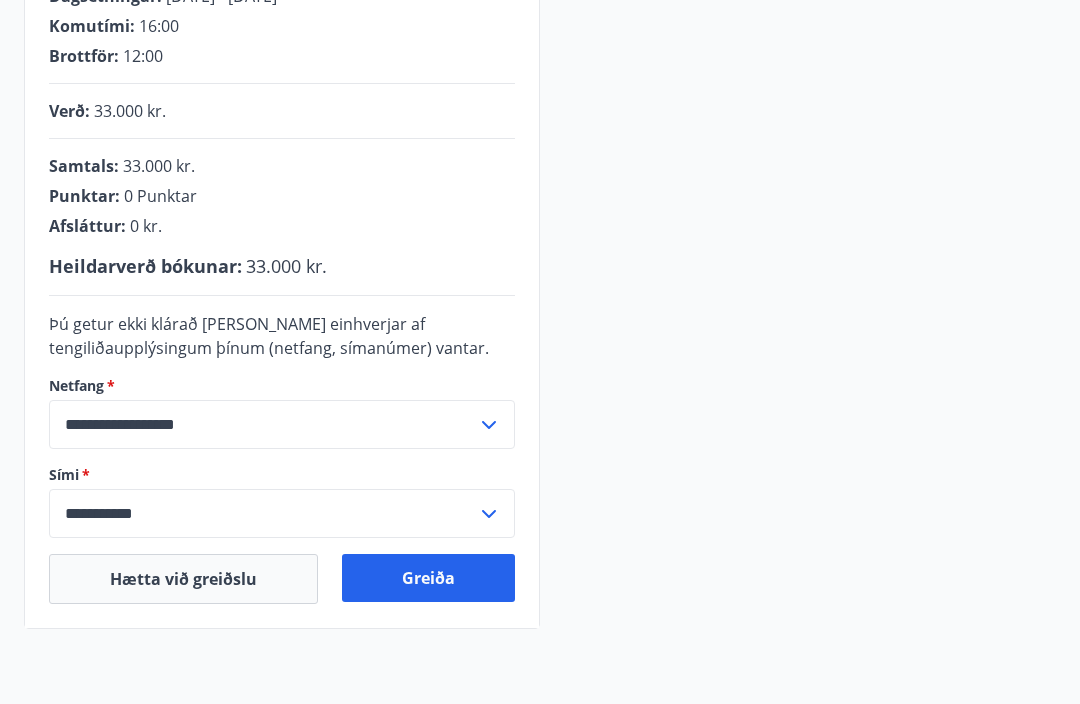 scroll, scrollTop: 420, scrollLeft: 0, axis: vertical 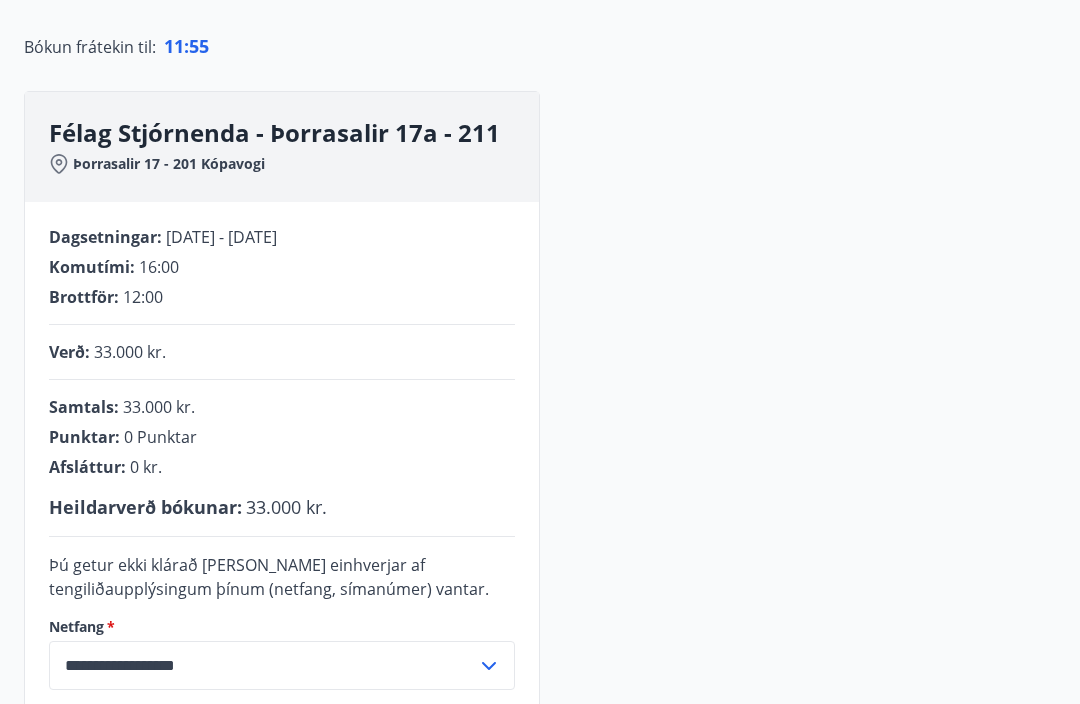 click on "**********" at bounding box center (540, 481) 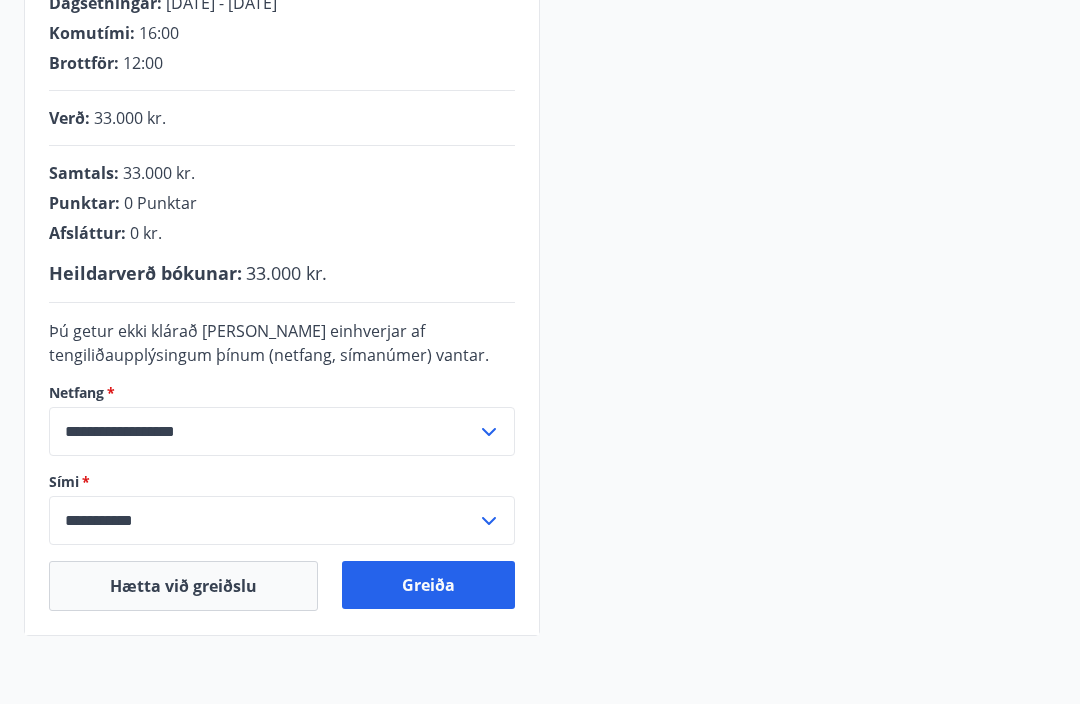 scroll, scrollTop: 407, scrollLeft: 0, axis: vertical 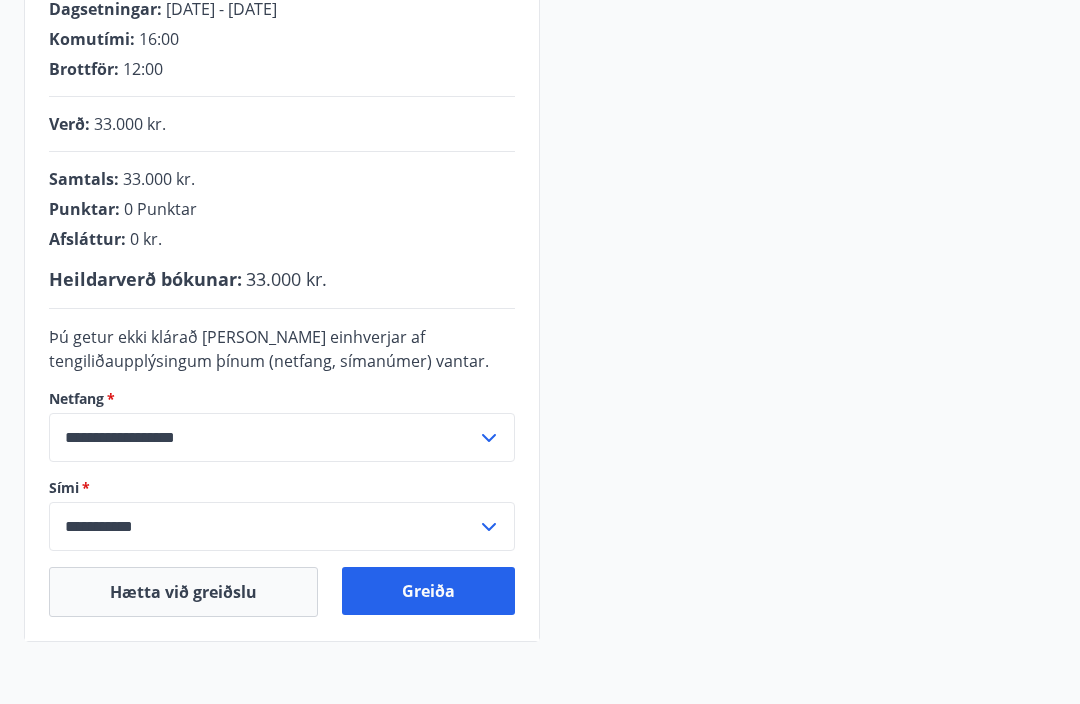 click on "Greiða" at bounding box center (428, 591) 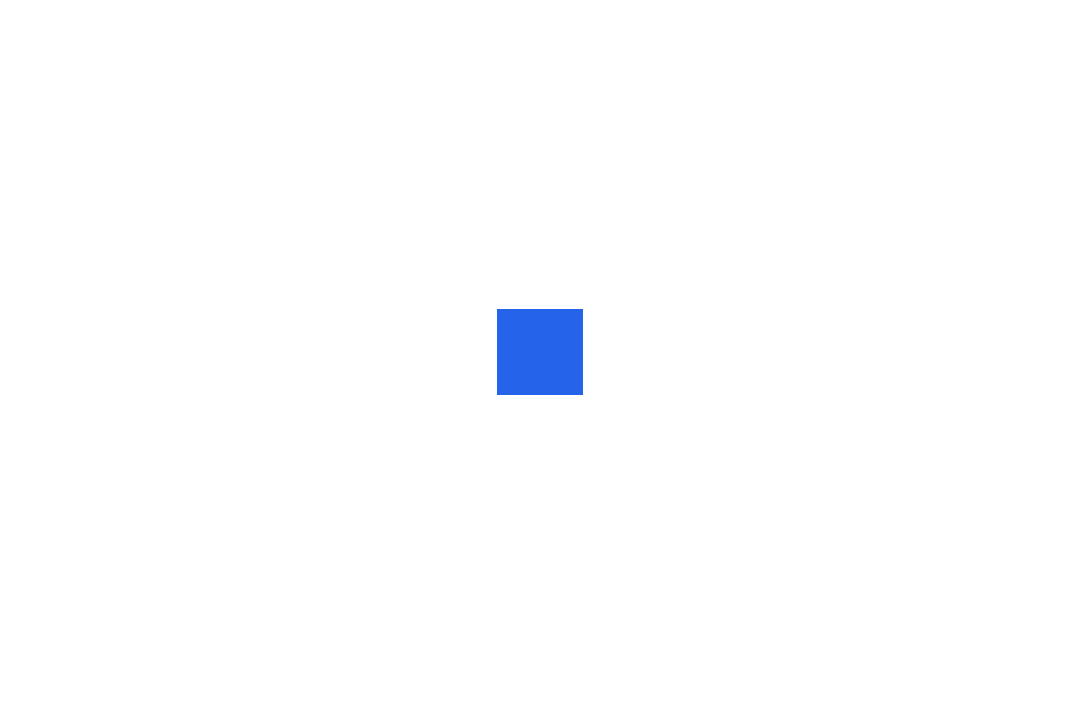 scroll, scrollTop: 0, scrollLeft: 0, axis: both 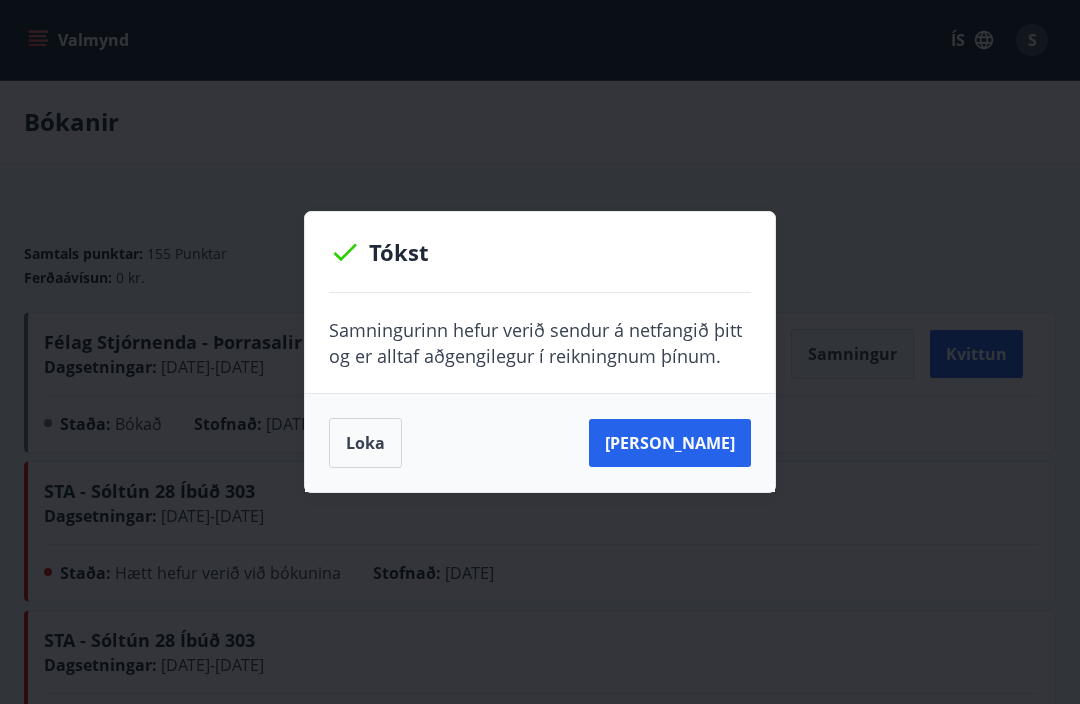 click on "Loka" at bounding box center [365, 443] 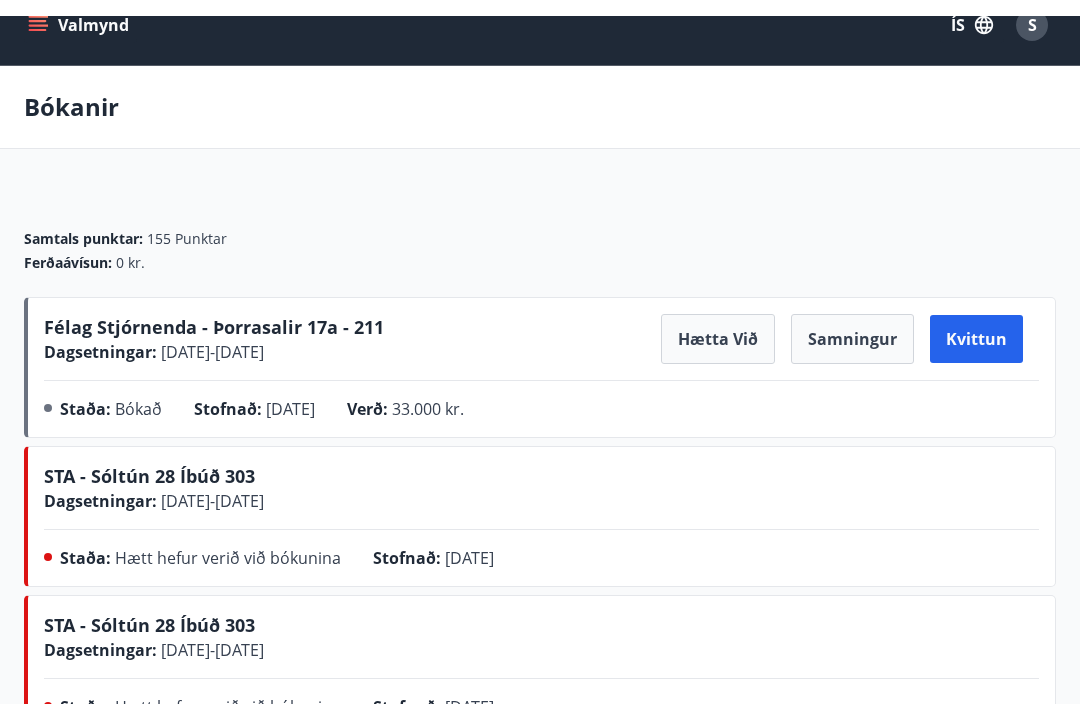 scroll, scrollTop: 0, scrollLeft: 0, axis: both 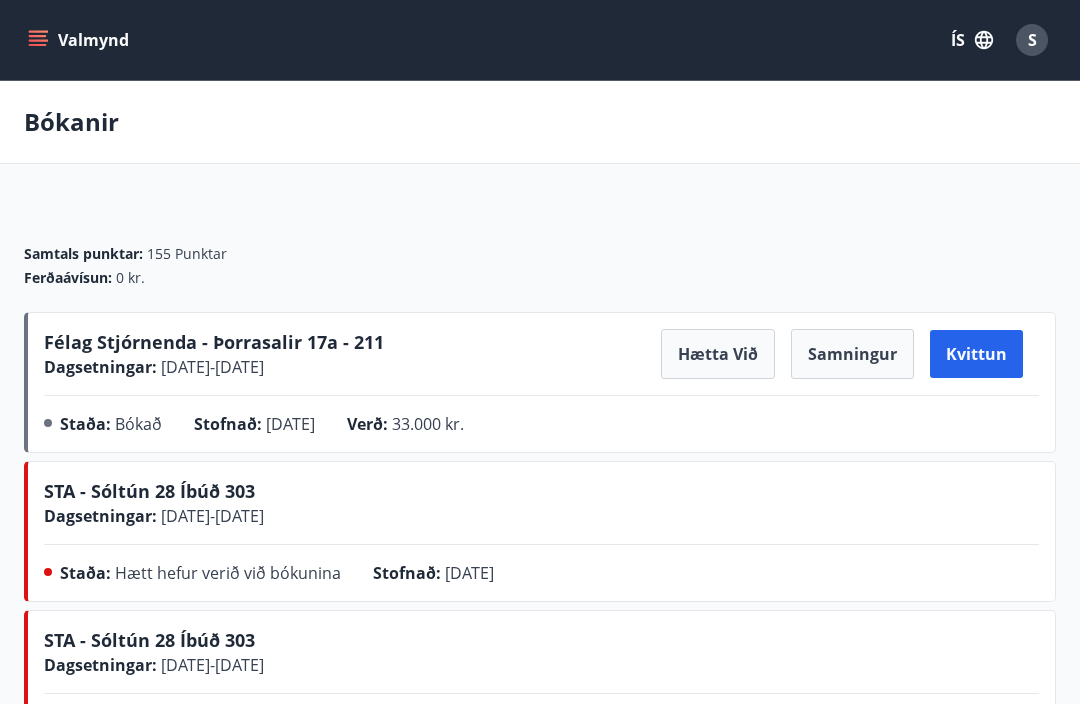 click on "Samningur" at bounding box center (852, 354) 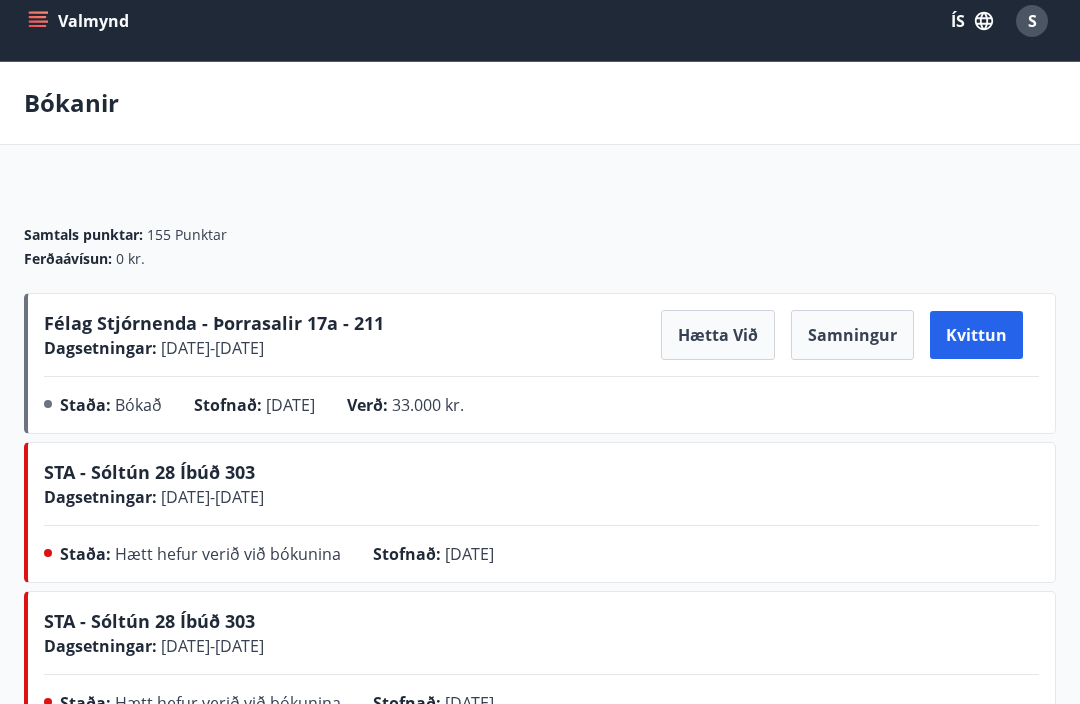 scroll, scrollTop: 0, scrollLeft: 0, axis: both 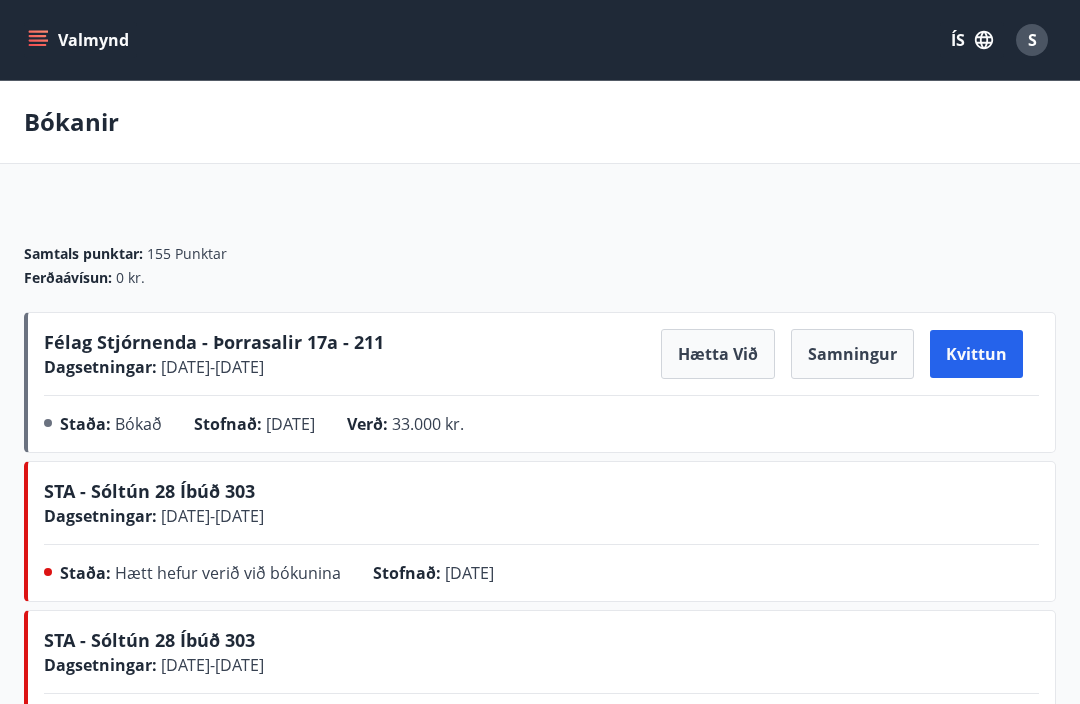 click on "S" at bounding box center (1032, 40) 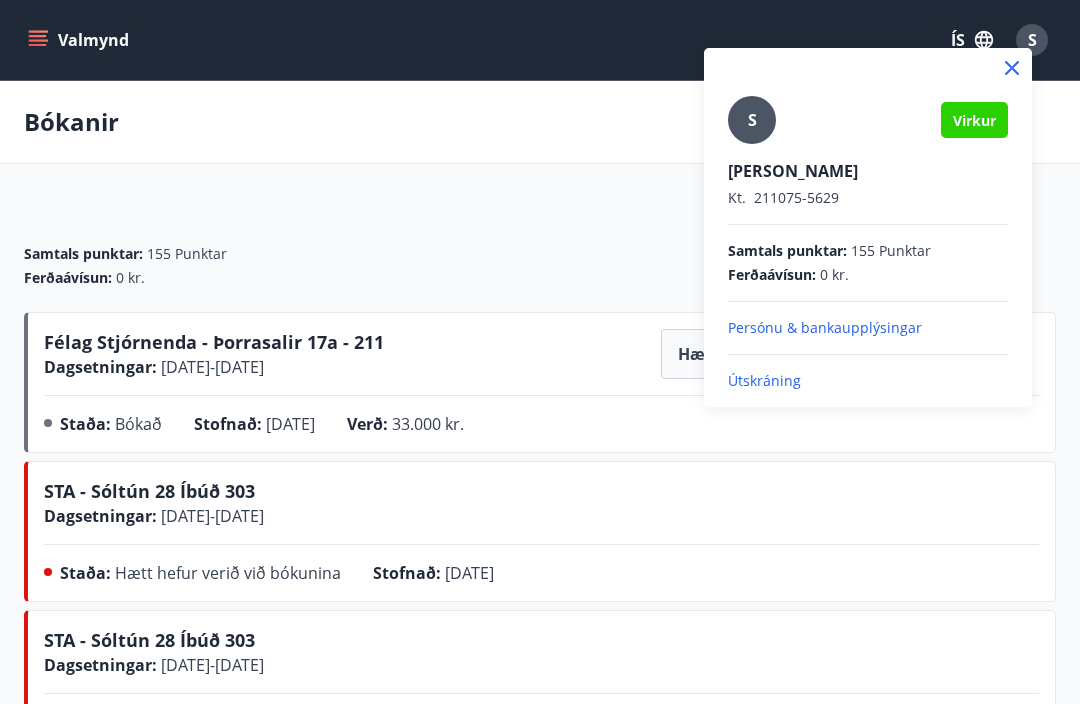 click on "Útskráning" at bounding box center [868, 381] 